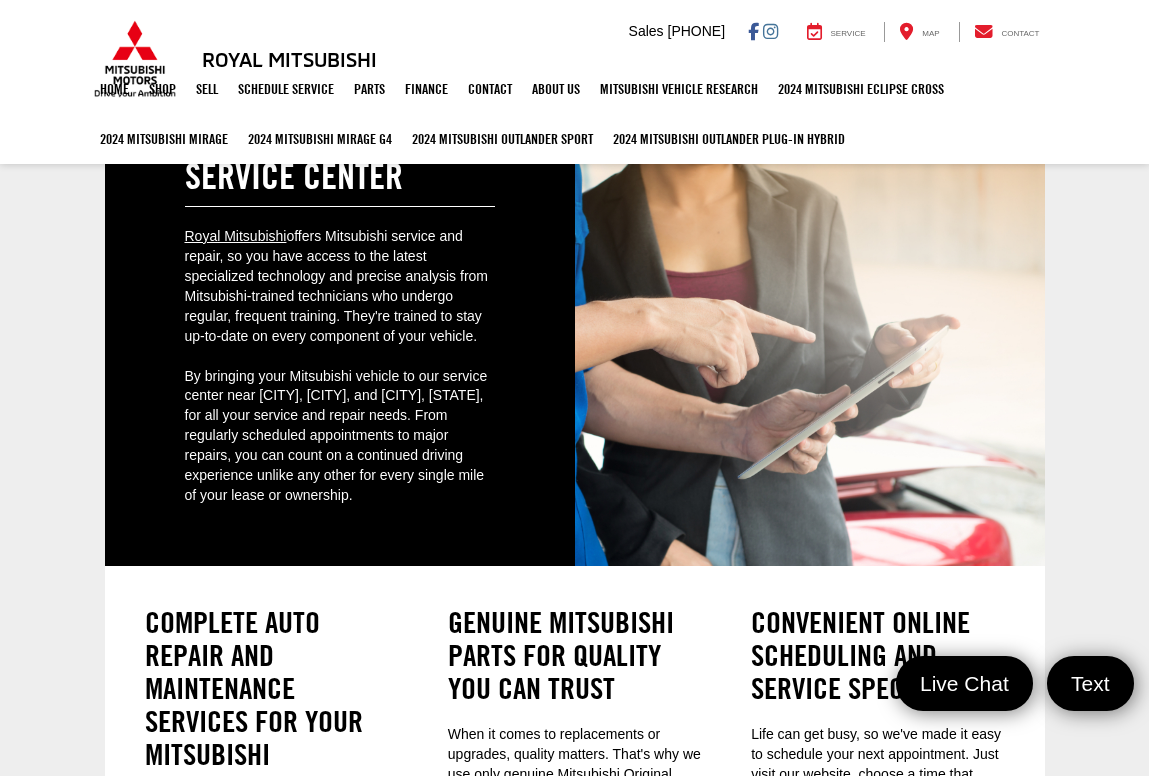 scroll, scrollTop: 0, scrollLeft: 0, axis: both 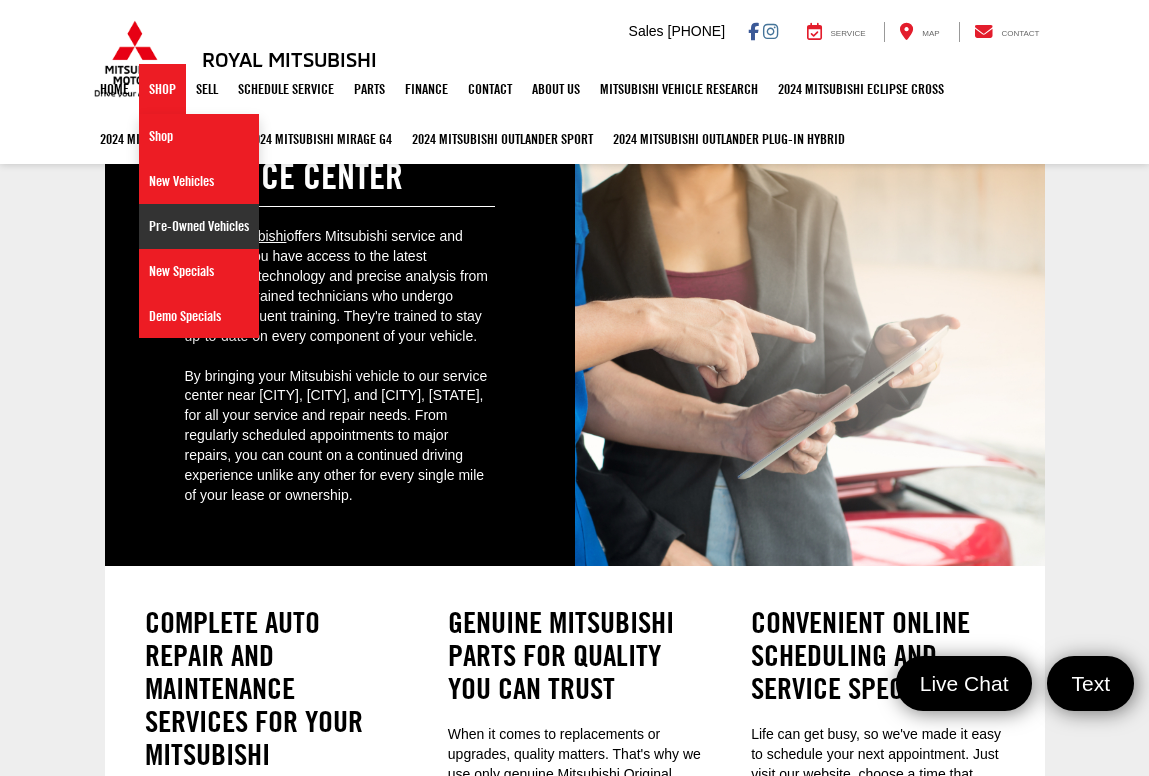 click on "Pre-Owned Vehicles" at bounding box center (199, 226) 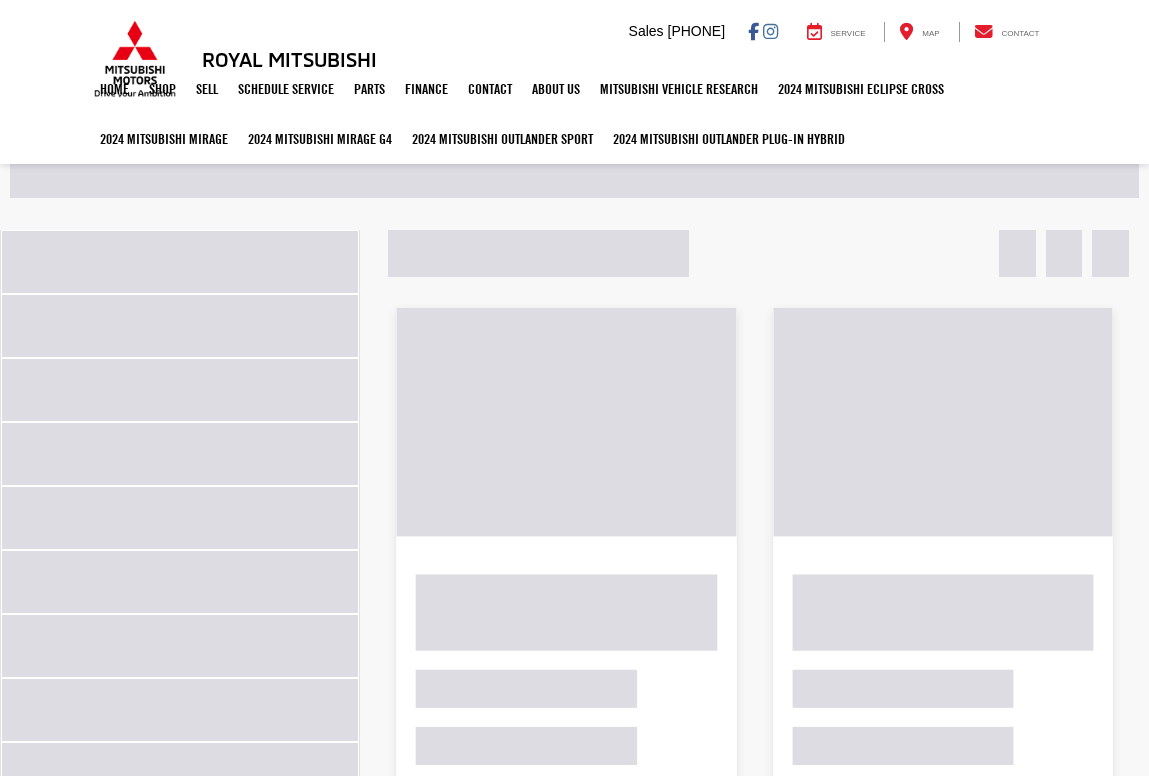 scroll, scrollTop: 0, scrollLeft: 0, axis: both 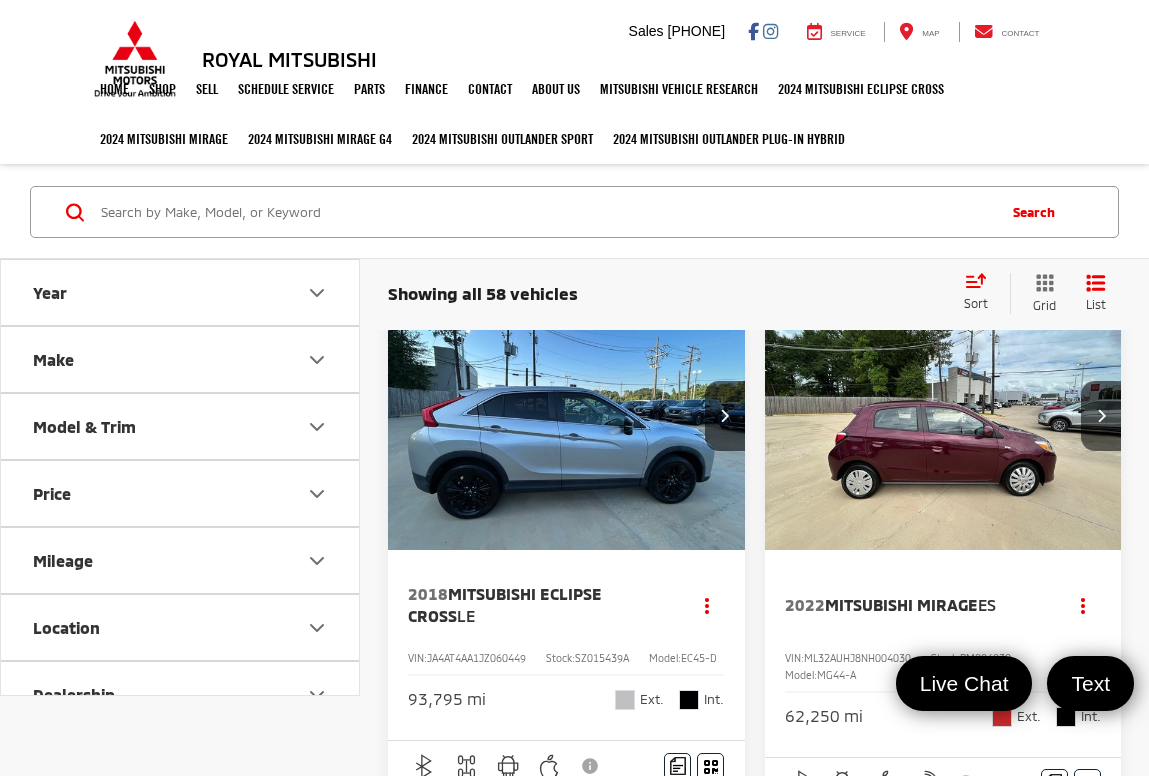 click 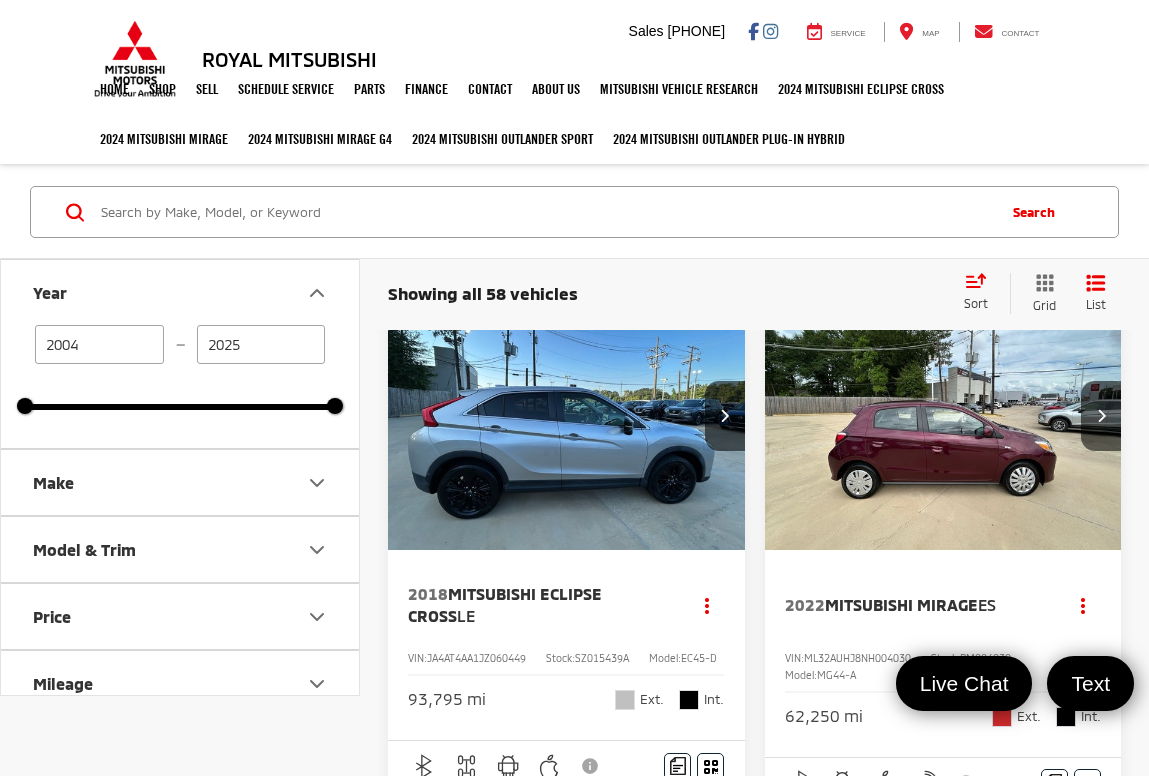 click on "2004" at bounding box center (99, 344) 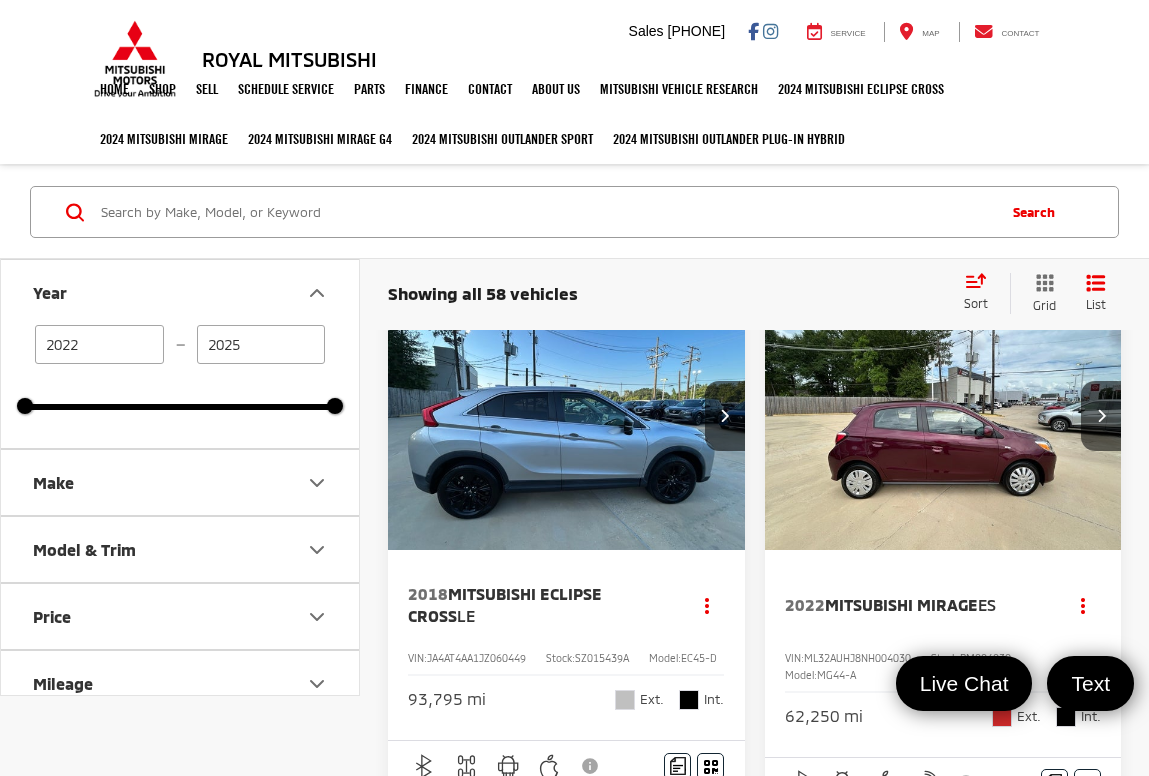 type on "2022" 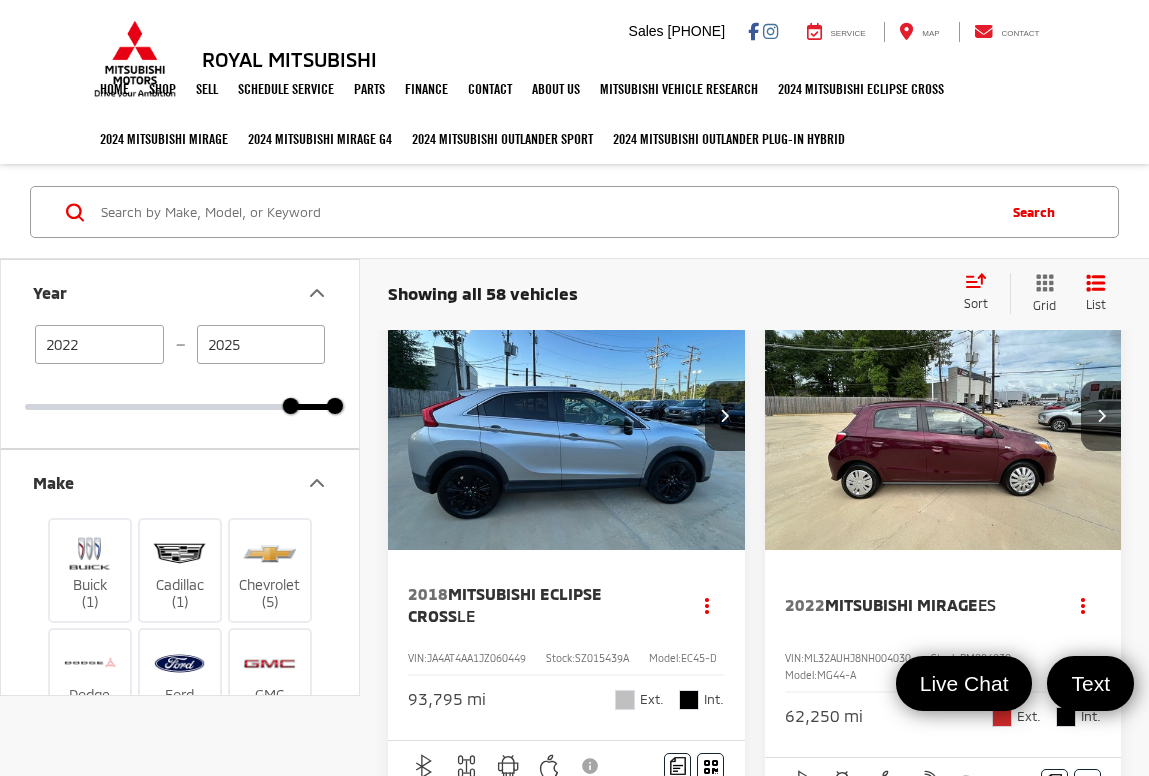 scroll, scrollTop: 75, scrollLeft: 0, axis: vertical 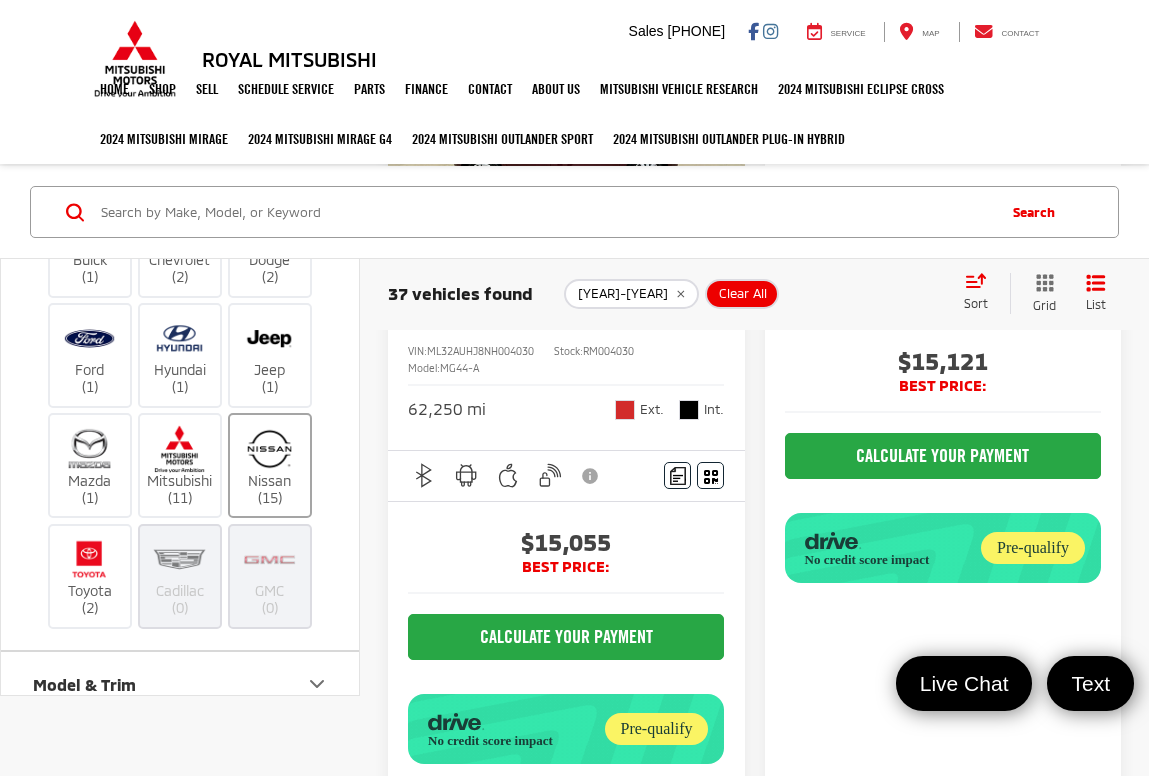 click at bounding box center [269, 448] 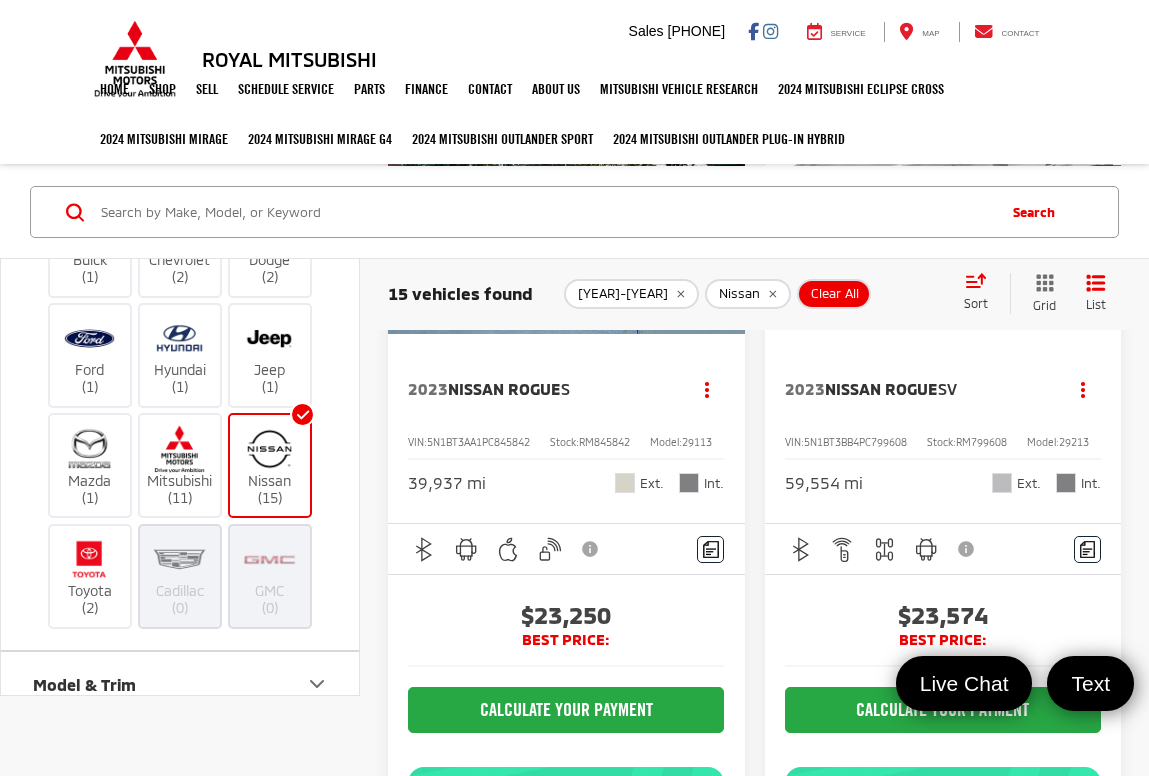 scroll, scrollTop: 2014, scrollLeft: 0, axis: vertical 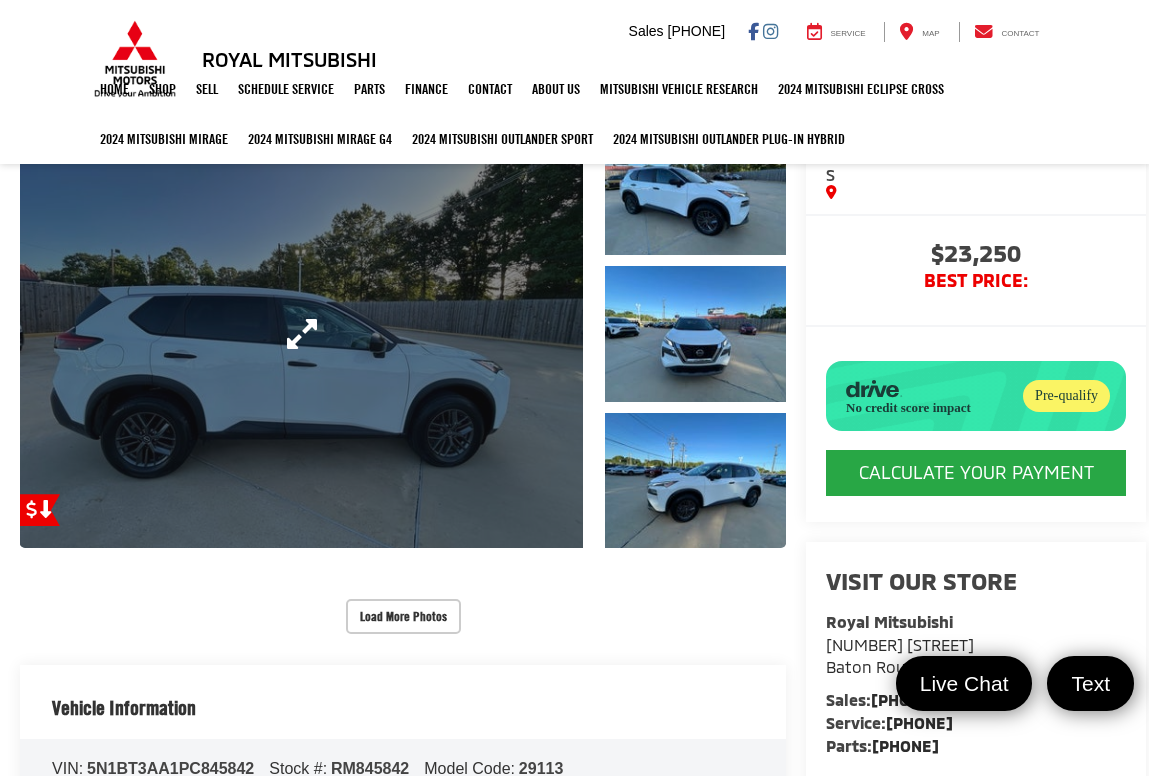 click at bounding box center [301, 333] 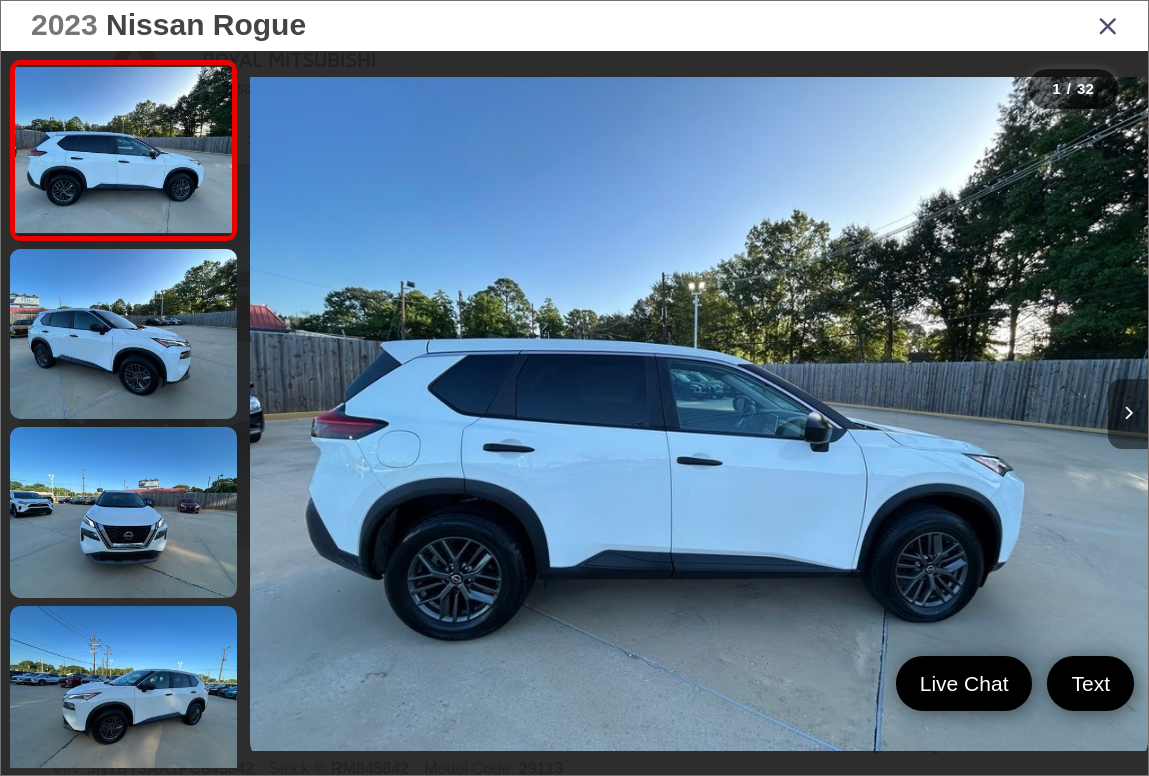 click at bounding box center [1128, 414] 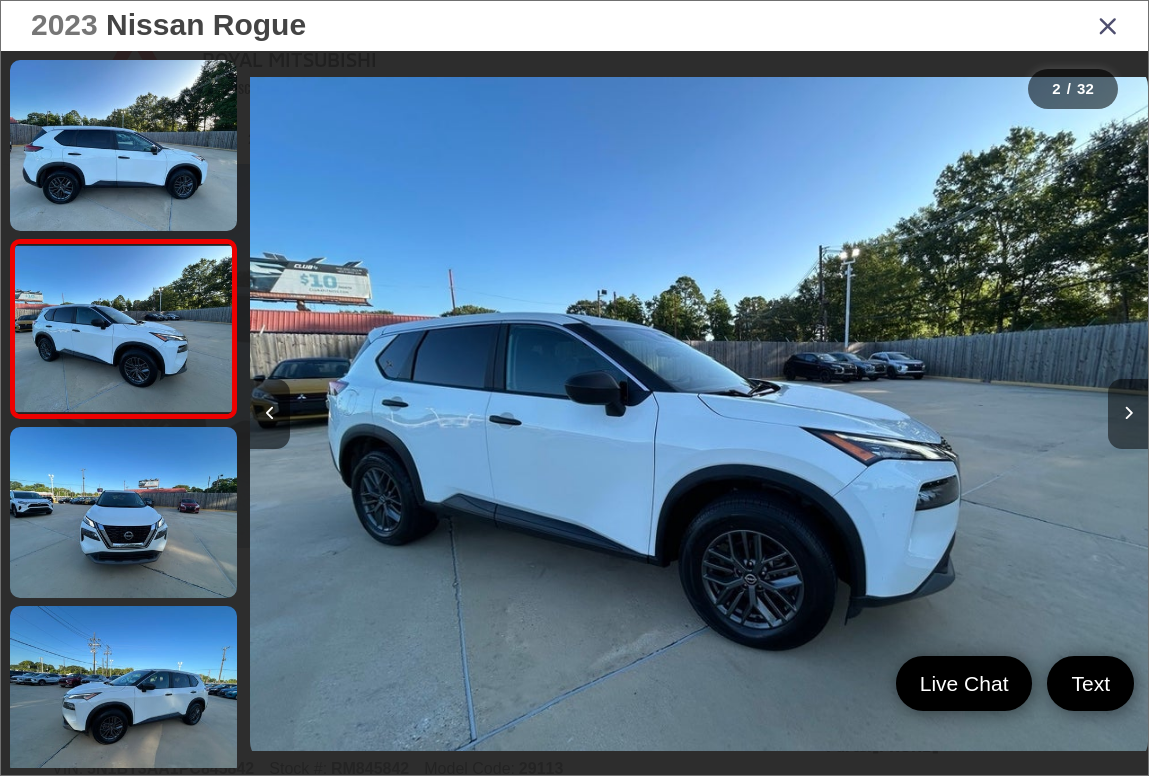 click at bounding box center [1128, 414] 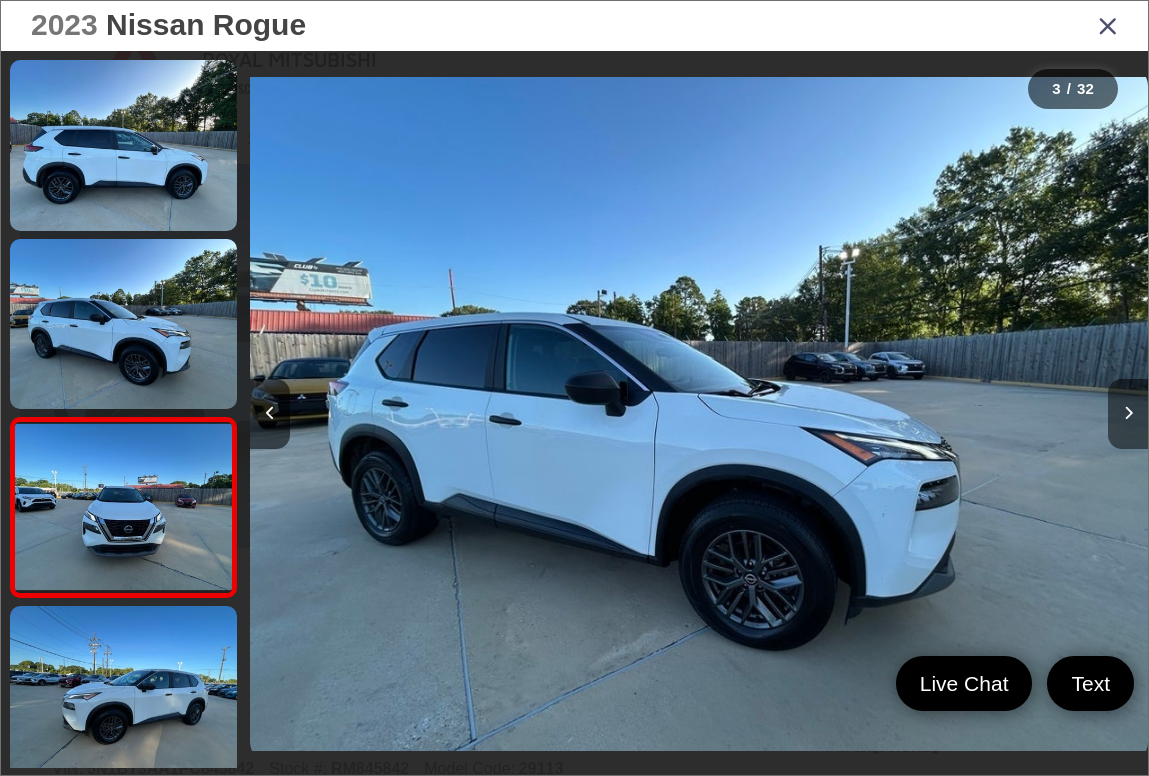 scroll, scrollTop: 0, scrollLeft: 1795, axis: horizontal 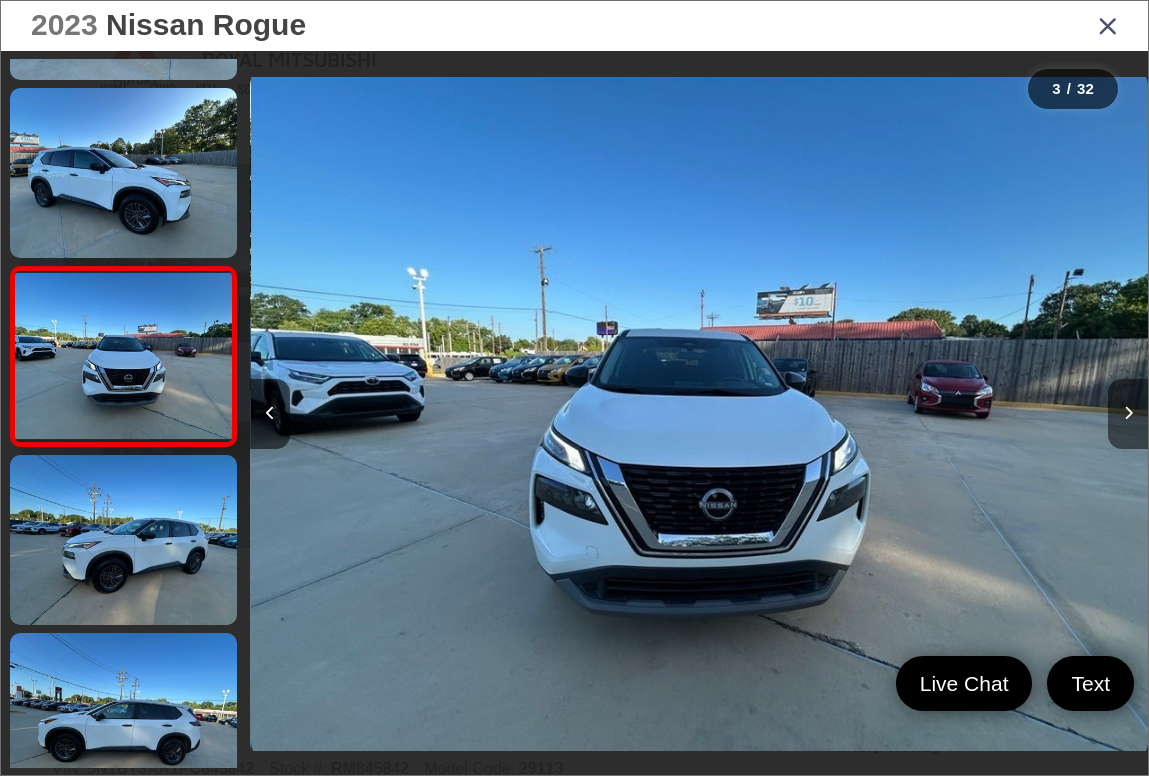 click at bounding box center [1128, 414] 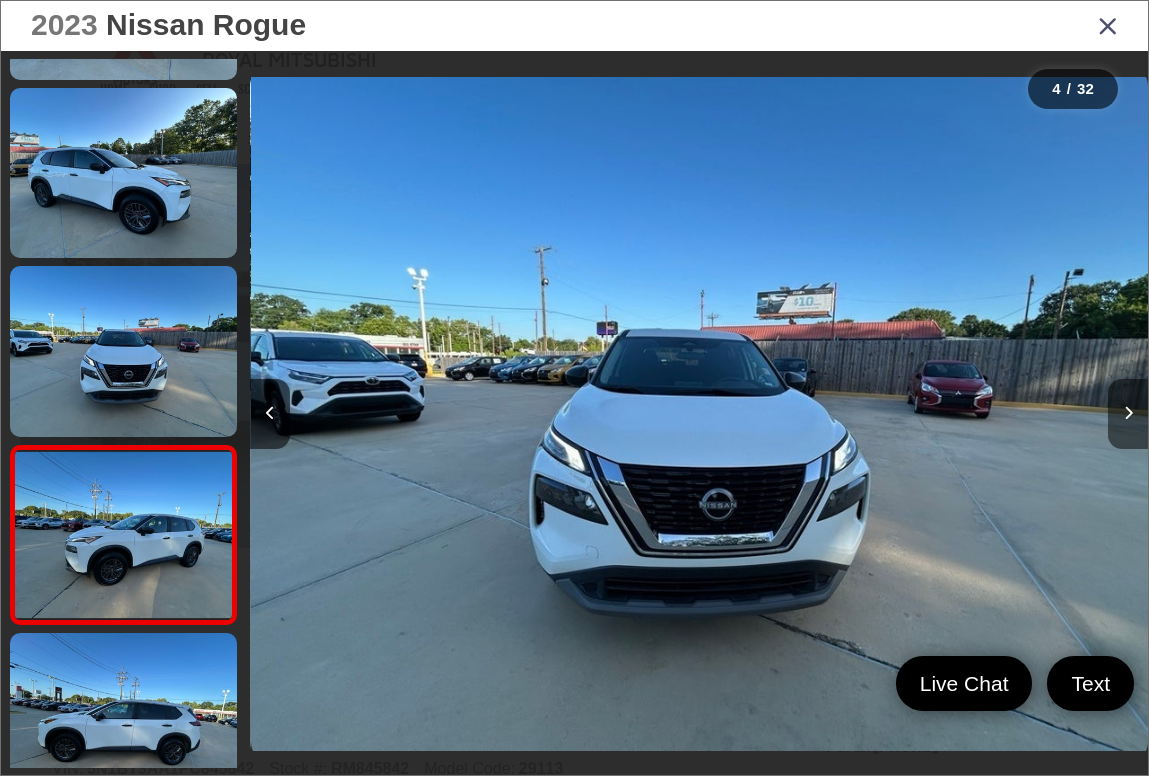 scroll, scrollTop: 0, scrollLeft: 2693, axis: horizontal 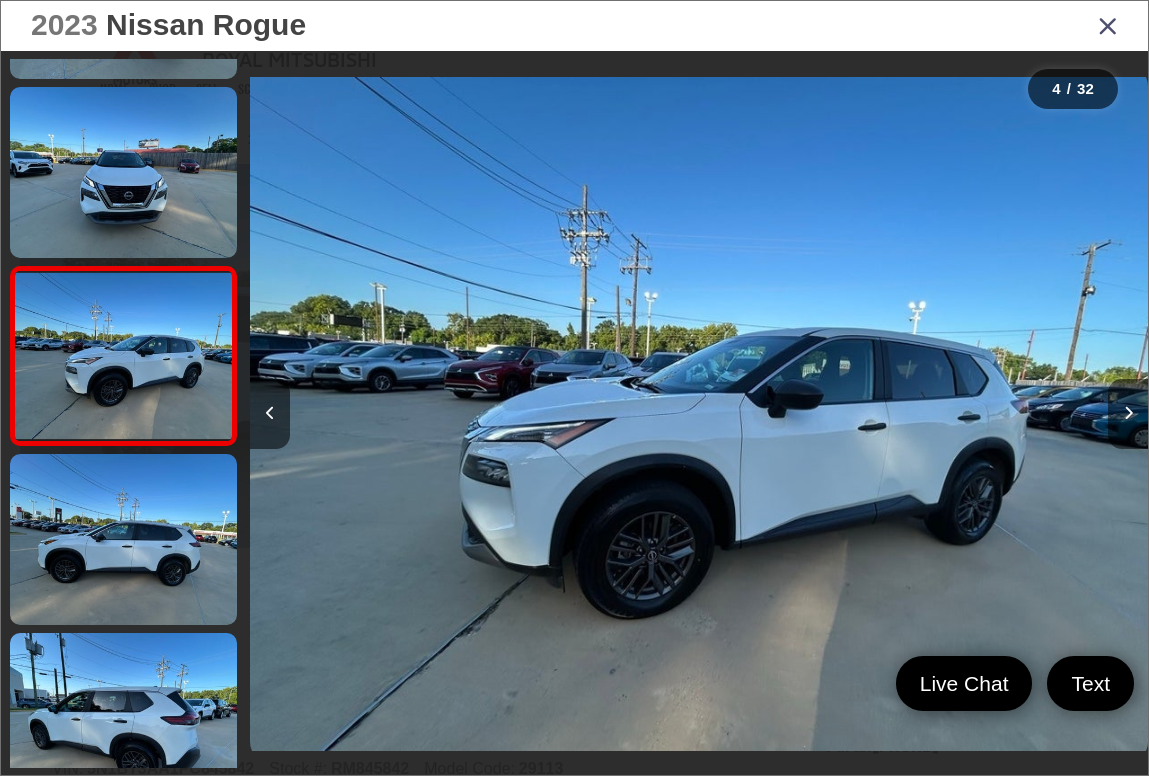 click at bounding box center (1128, 414) 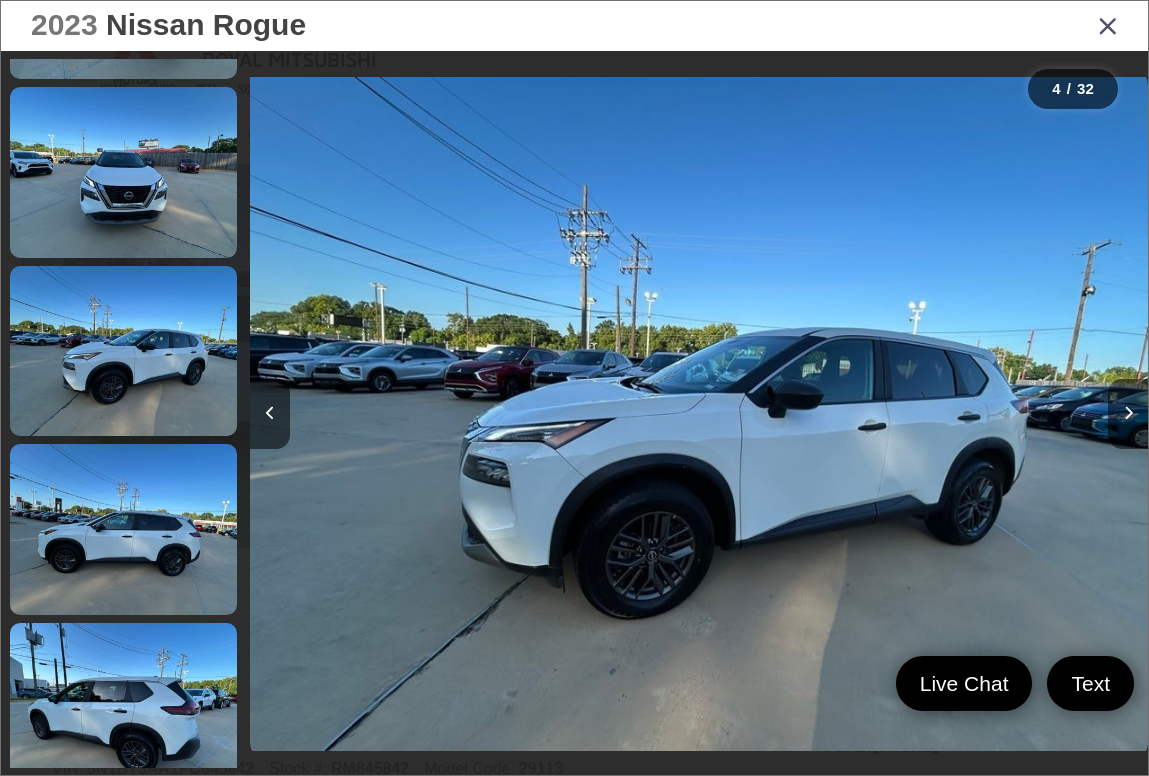 scroll, scrollTop: 0, scrollLeft: 3590, axis: horizontal 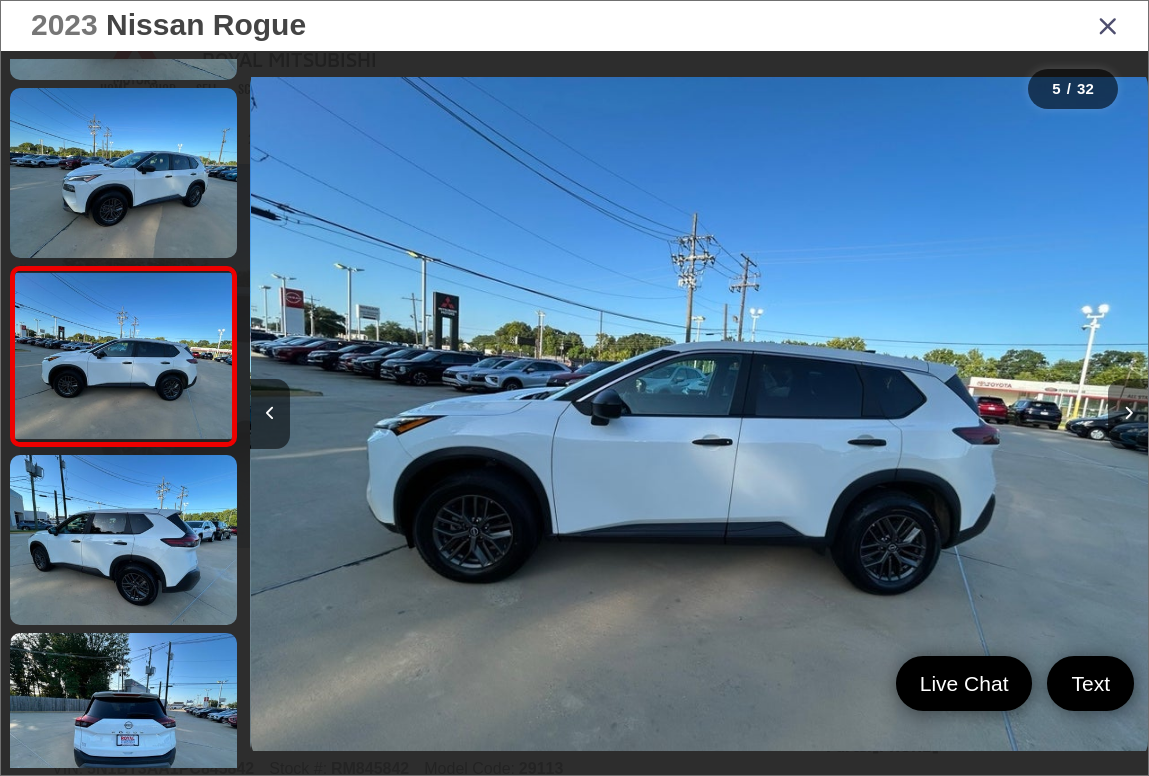 click at bounding box center [1128, 414] 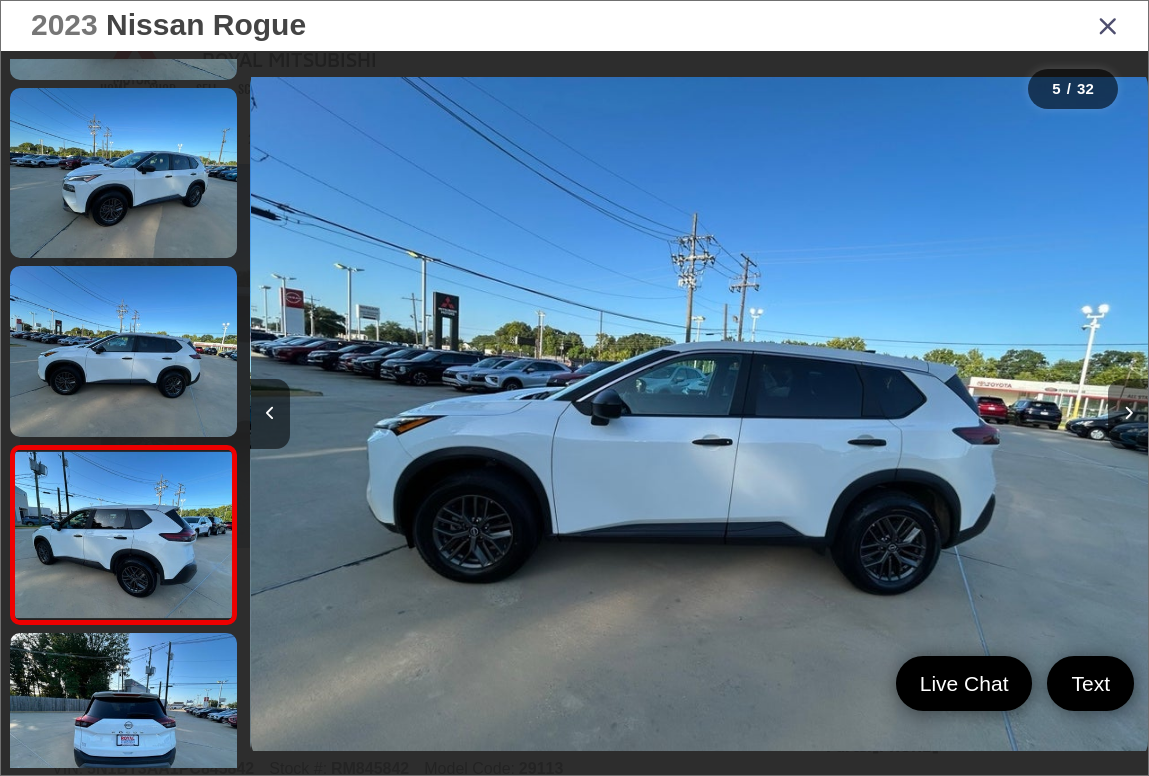 scroll, scrollTop: 0, scrollLeft: 4488, axis: horizontal 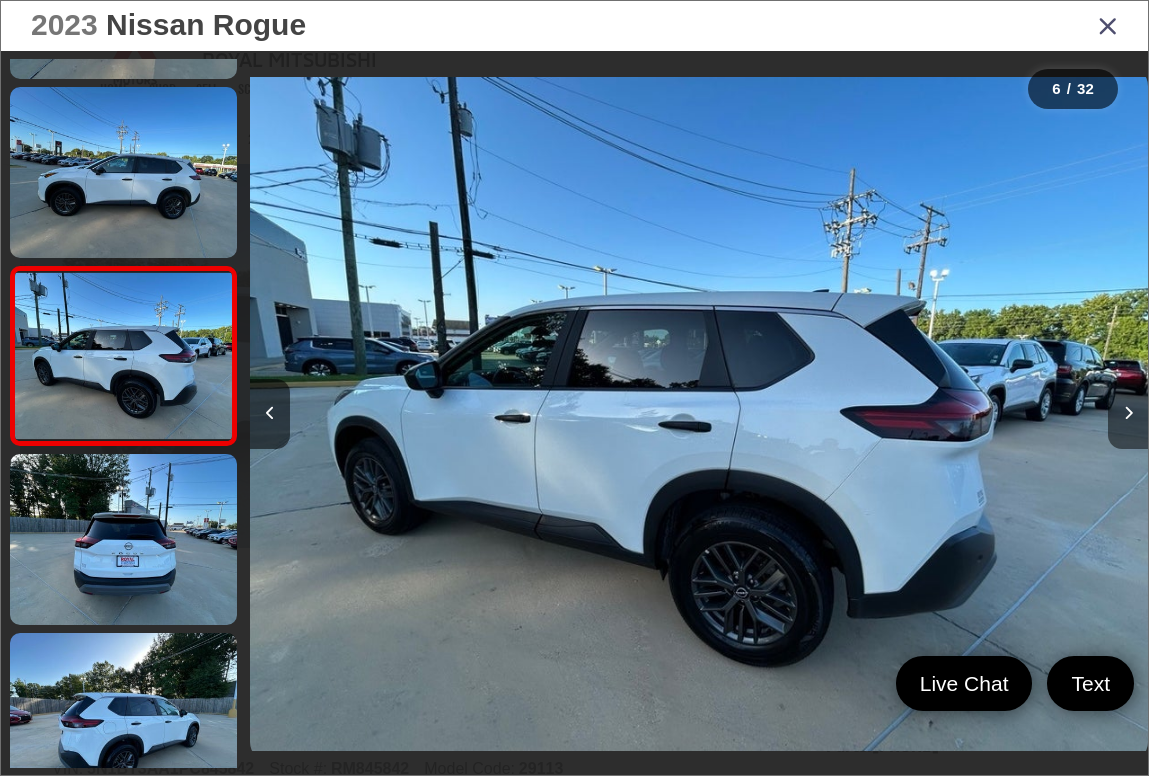 click at bounding box center [1128, 414] 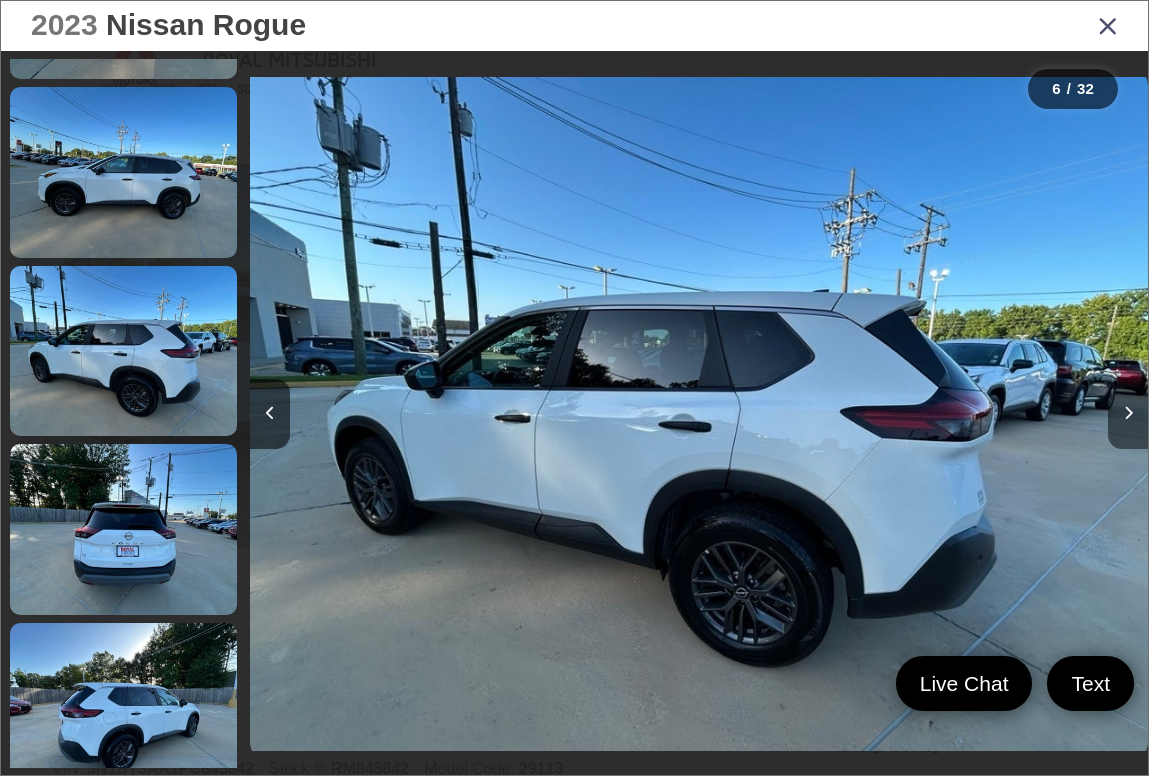 scroll, scrollTop: 0, scrollLeft: 5386, axis: horizontal 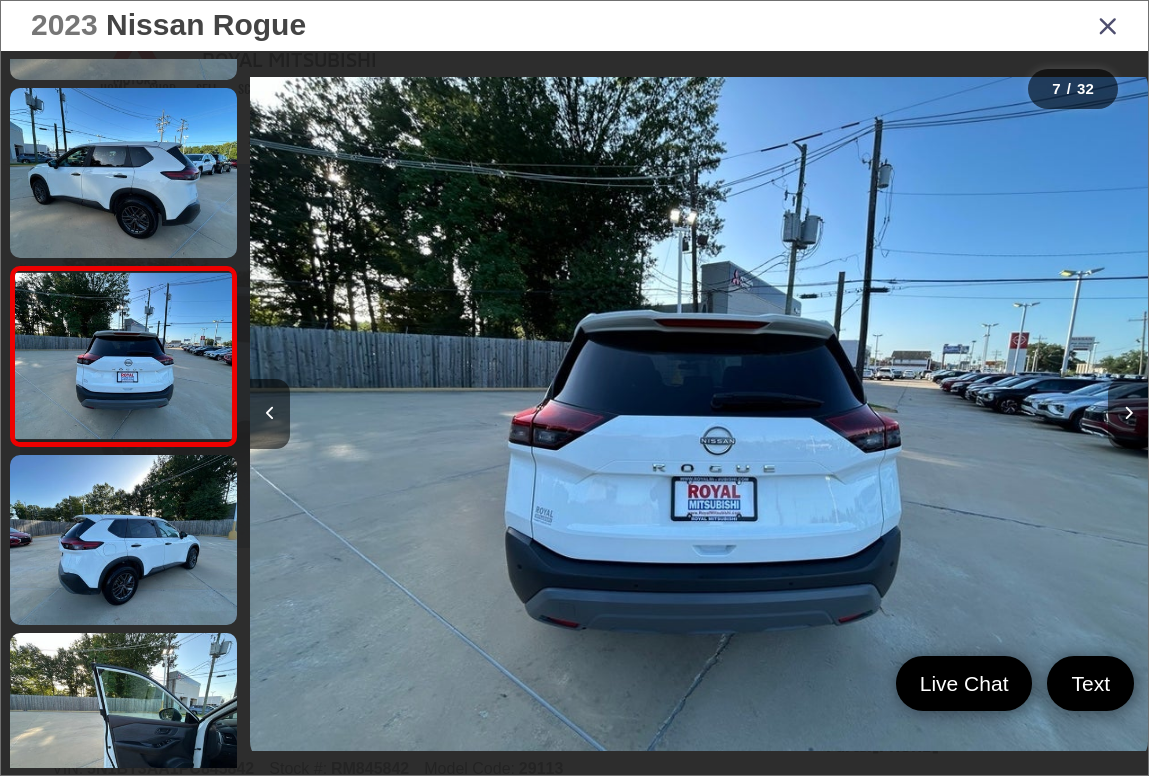 click at bounding box center [1128, 414] 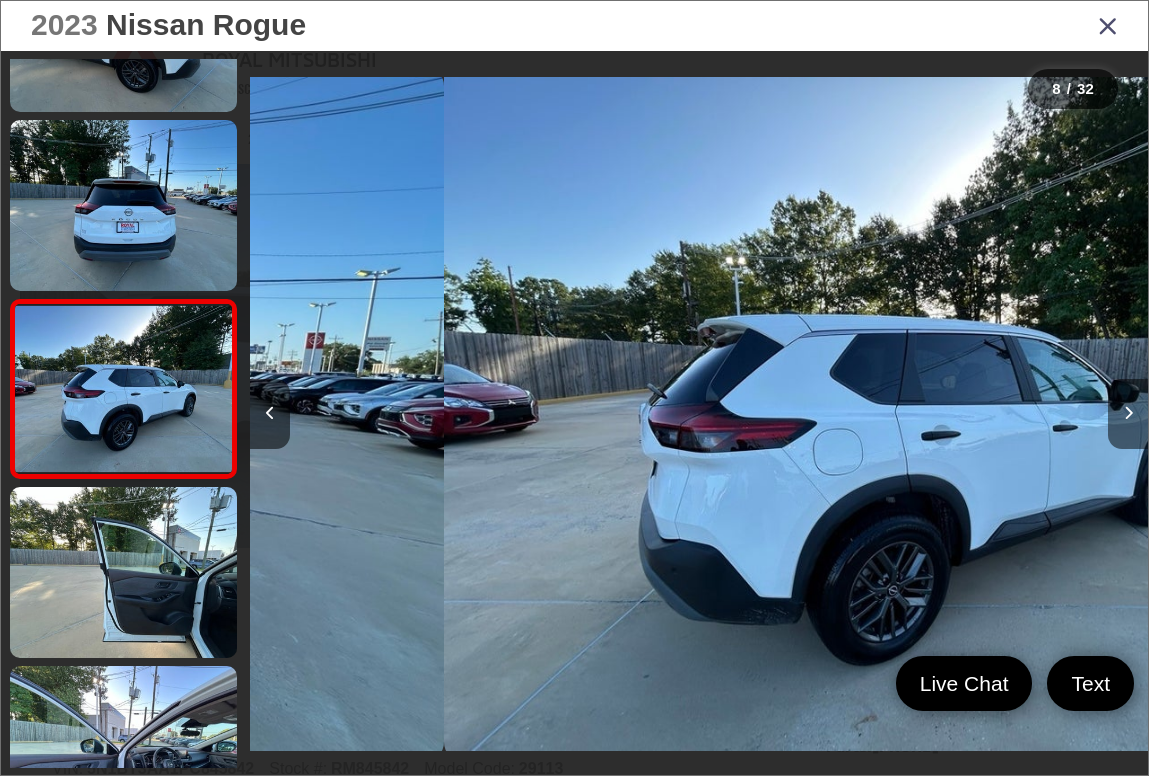scroll, scrollTop: 1044, scrollLeft: 0, axis: vertical 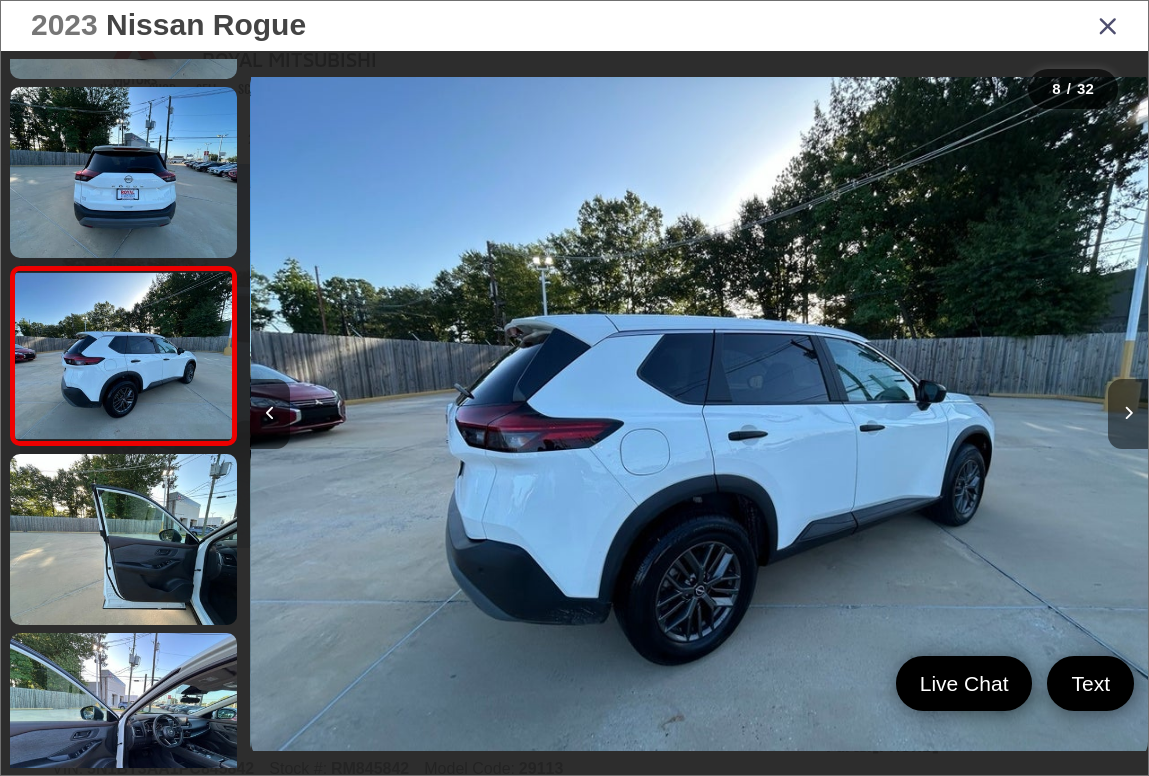 click at bounding box center (1128, 414) 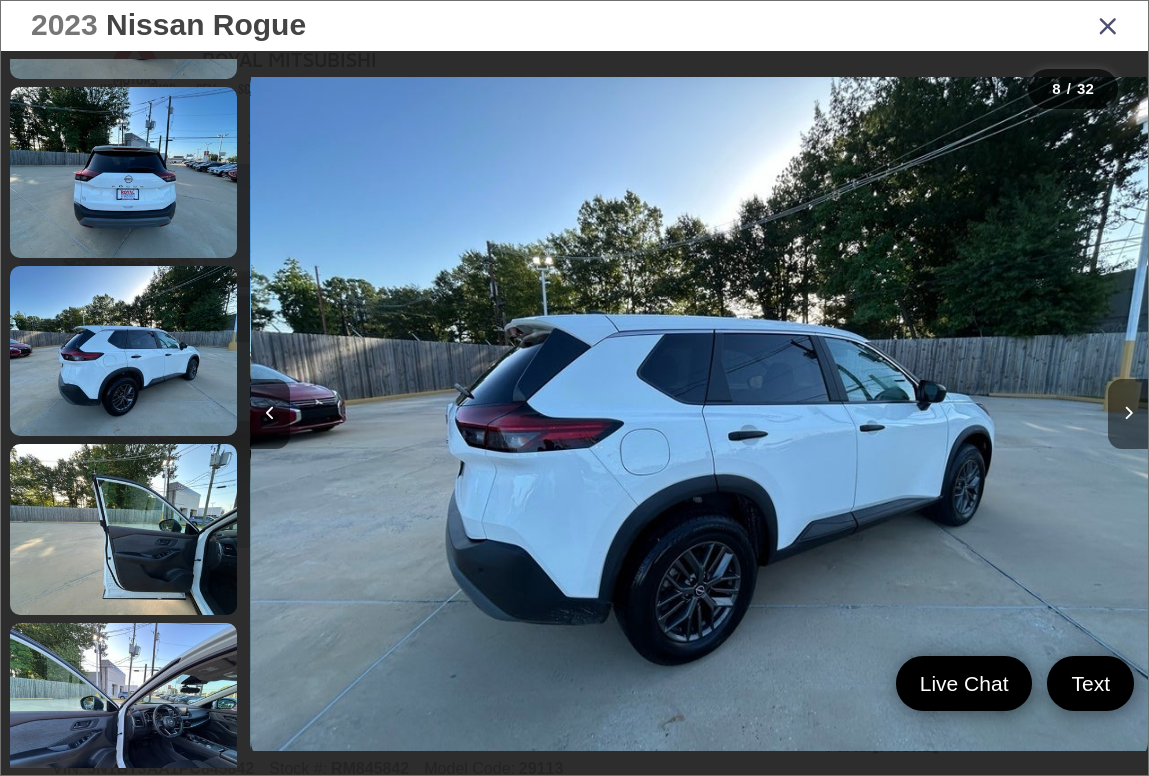 scroll, scrollTop: 0, scrollLeft: 7181, axis: horizontal 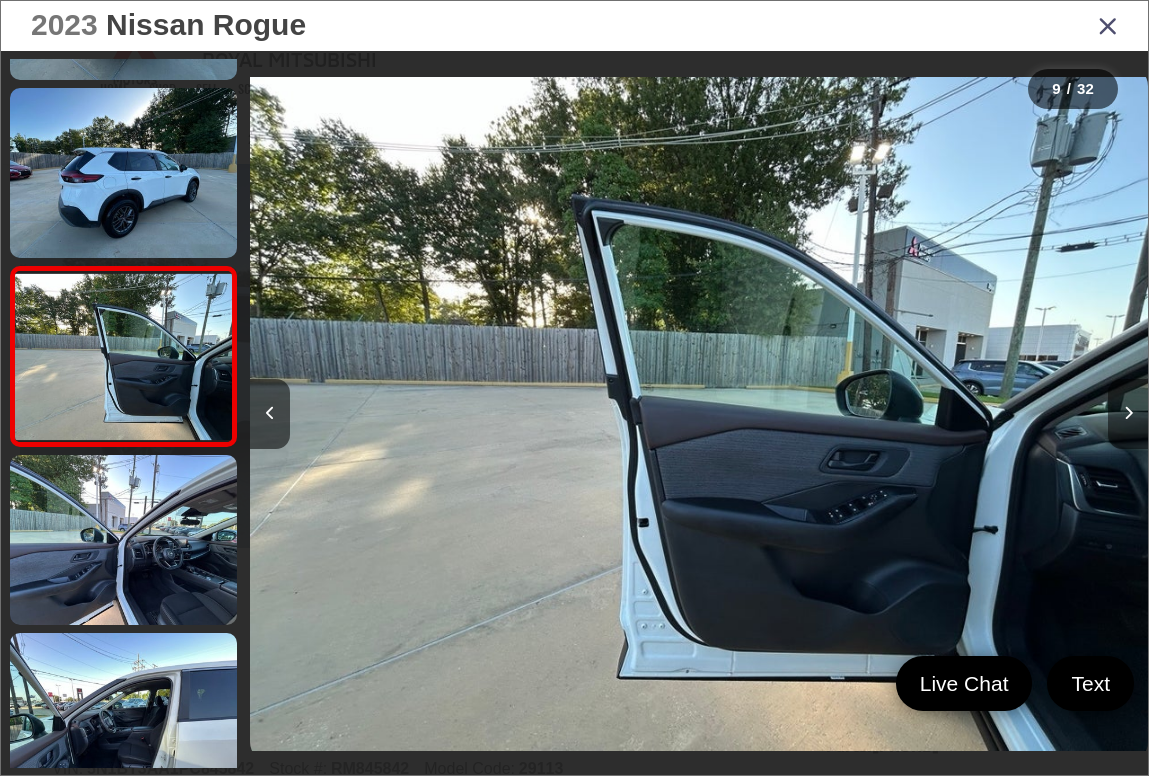 click at bounding box center (1128, 414) 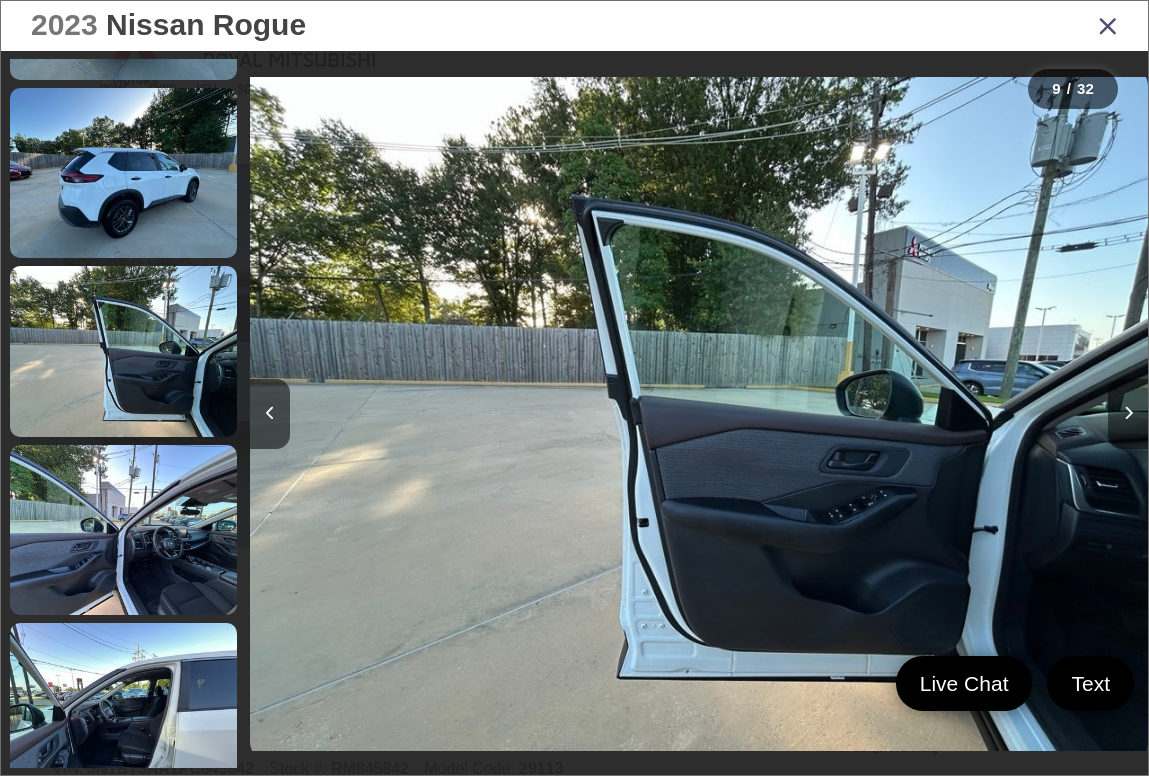 scroll, scrollTop: 0, scrollLeft: 8076, axis: horizontal 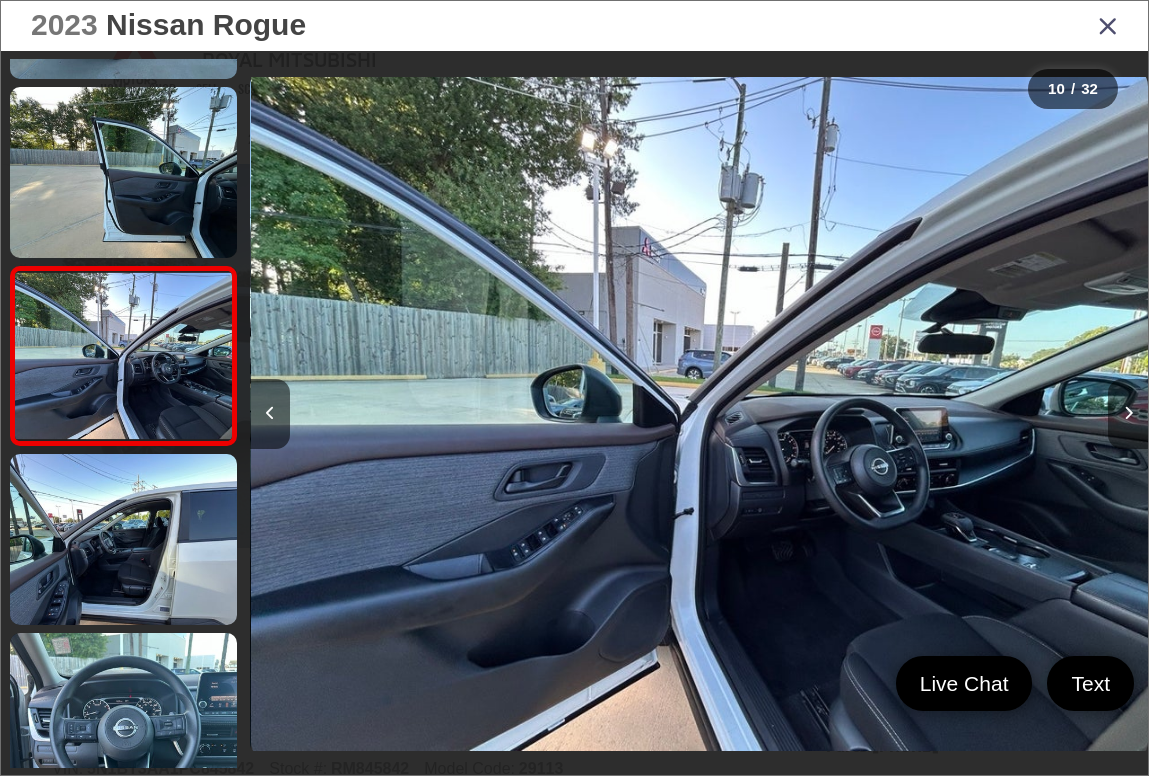 click at bounding box center (1128, 414) 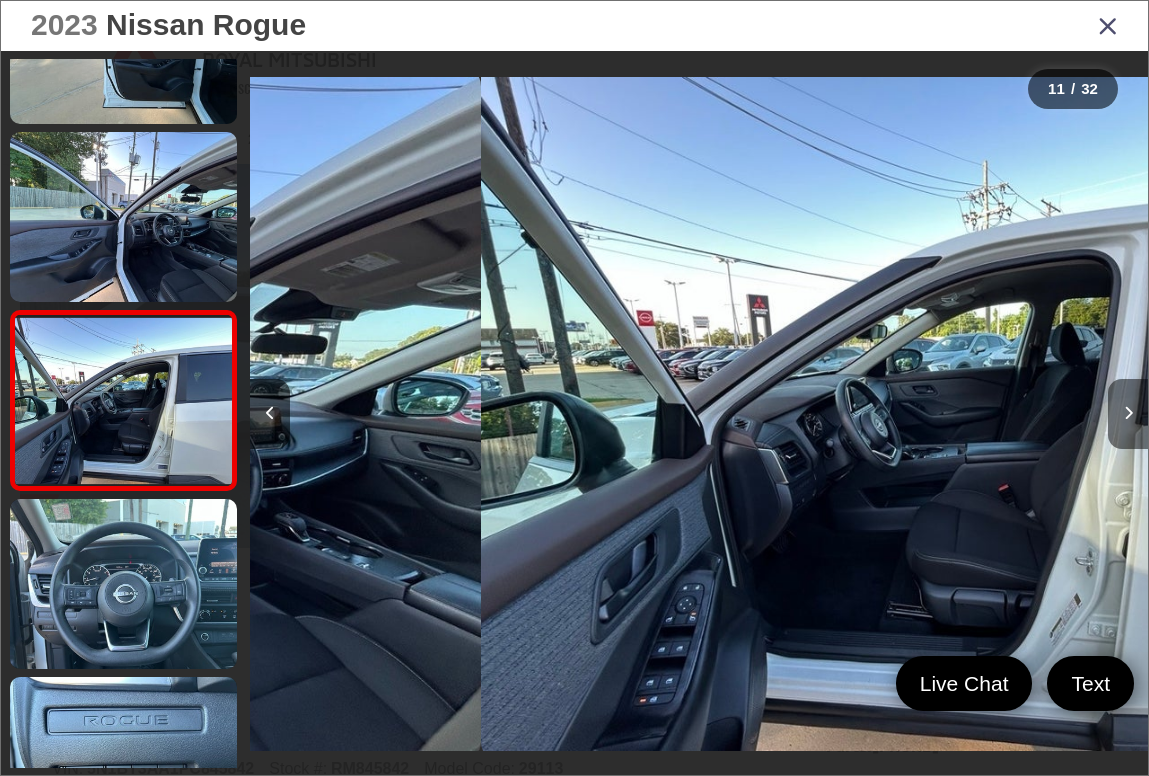 scroll, scrollTop: 1579, scrollLeft: 0, axis: vertical 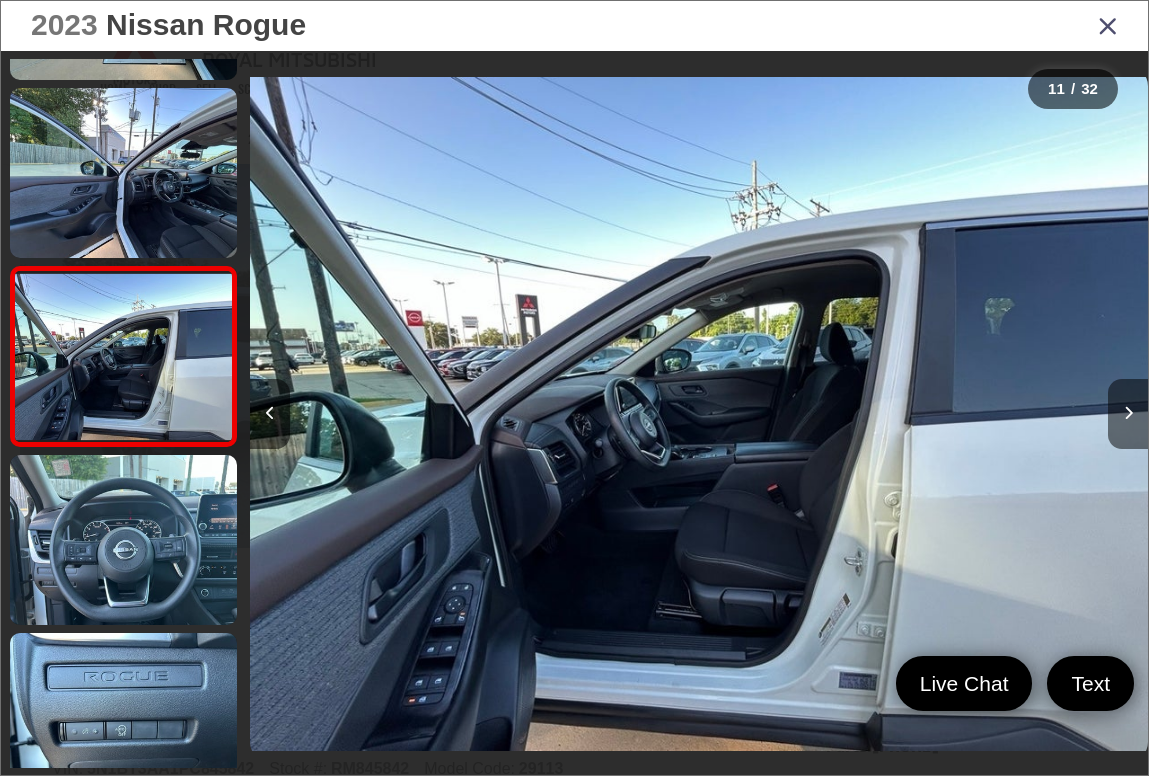 click at bounding box center (1128, 414) 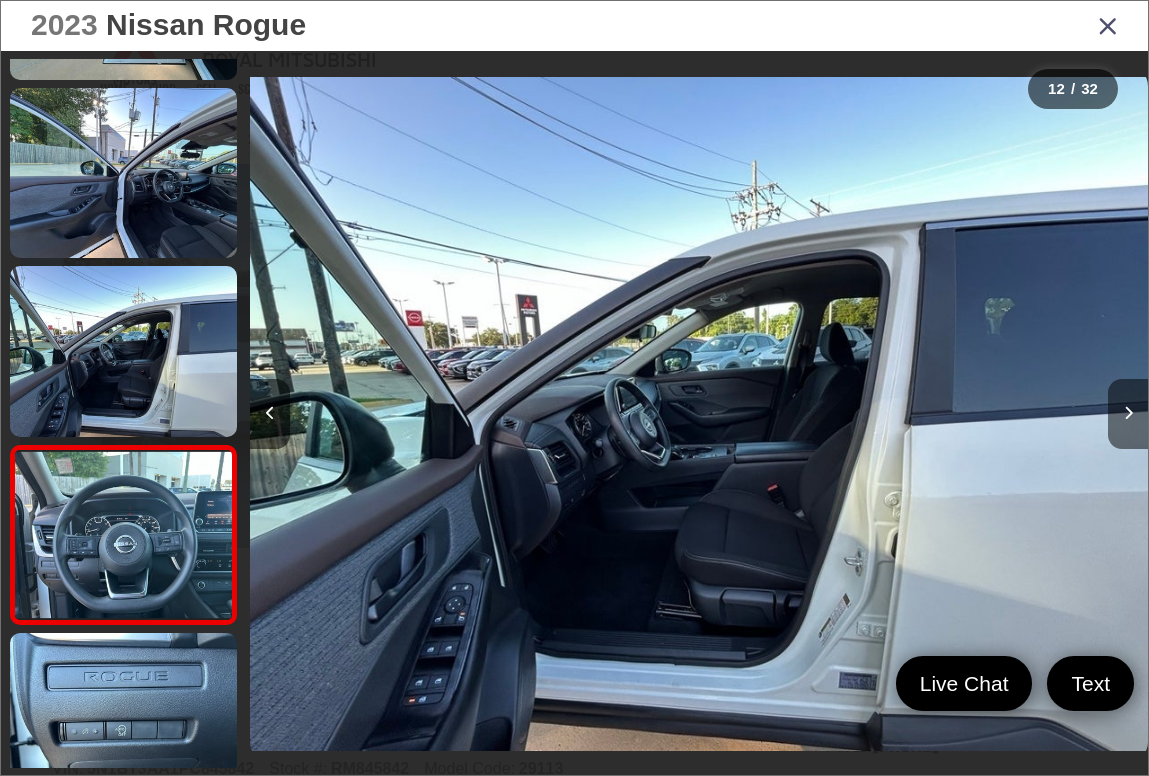 scroll, scrollTop: 0, scrollLeft: 9874, axis: horizontal 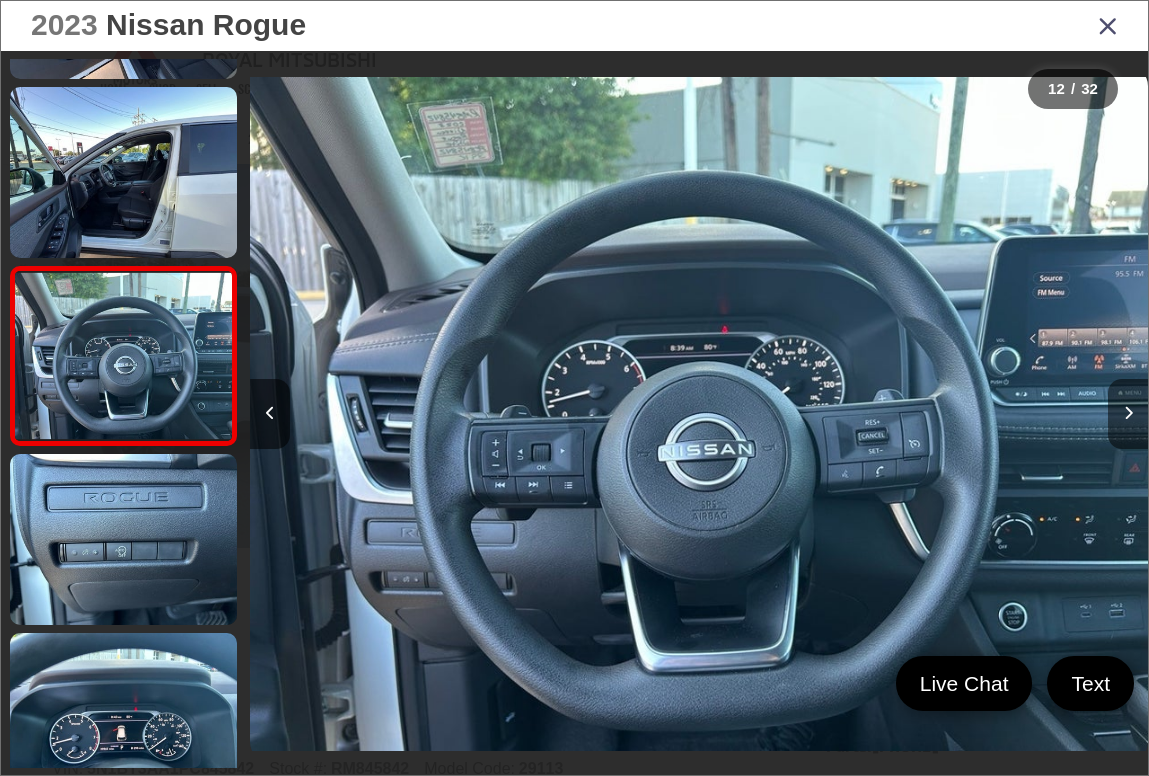 click at bounding box center [1128, 414] 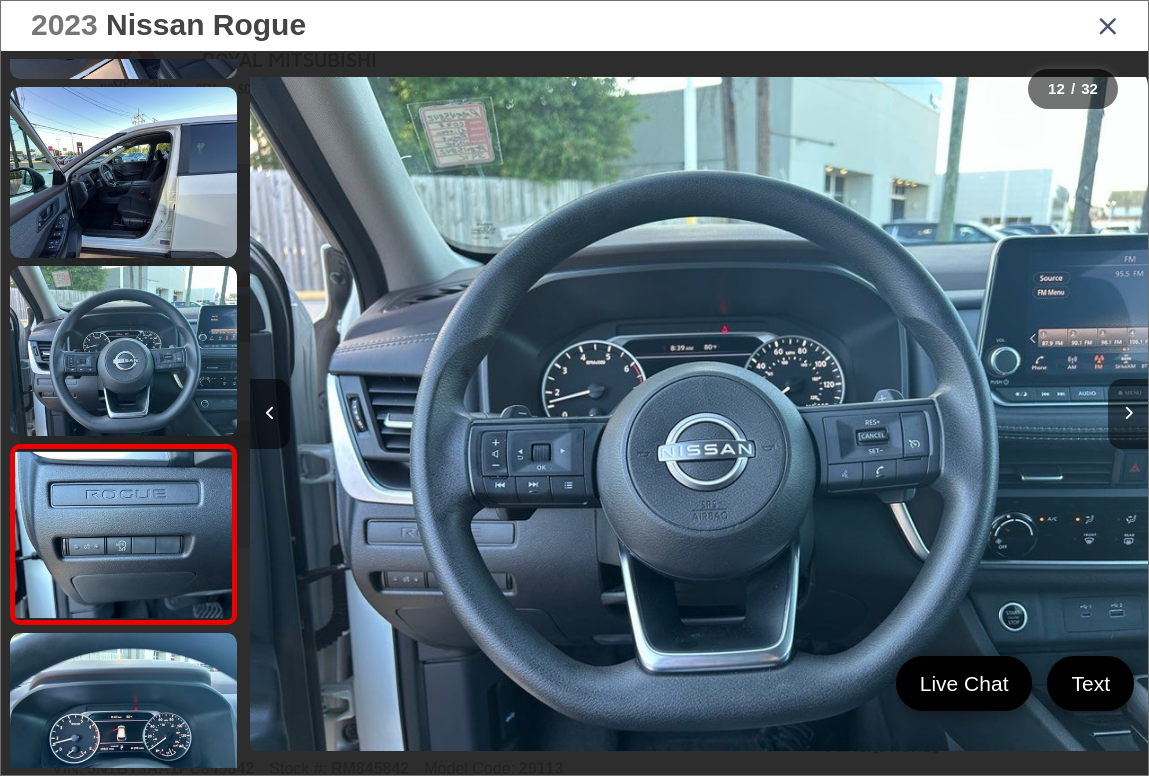scroll, scrollTop: 0, scrollLeft: 10771, axis: horizontal 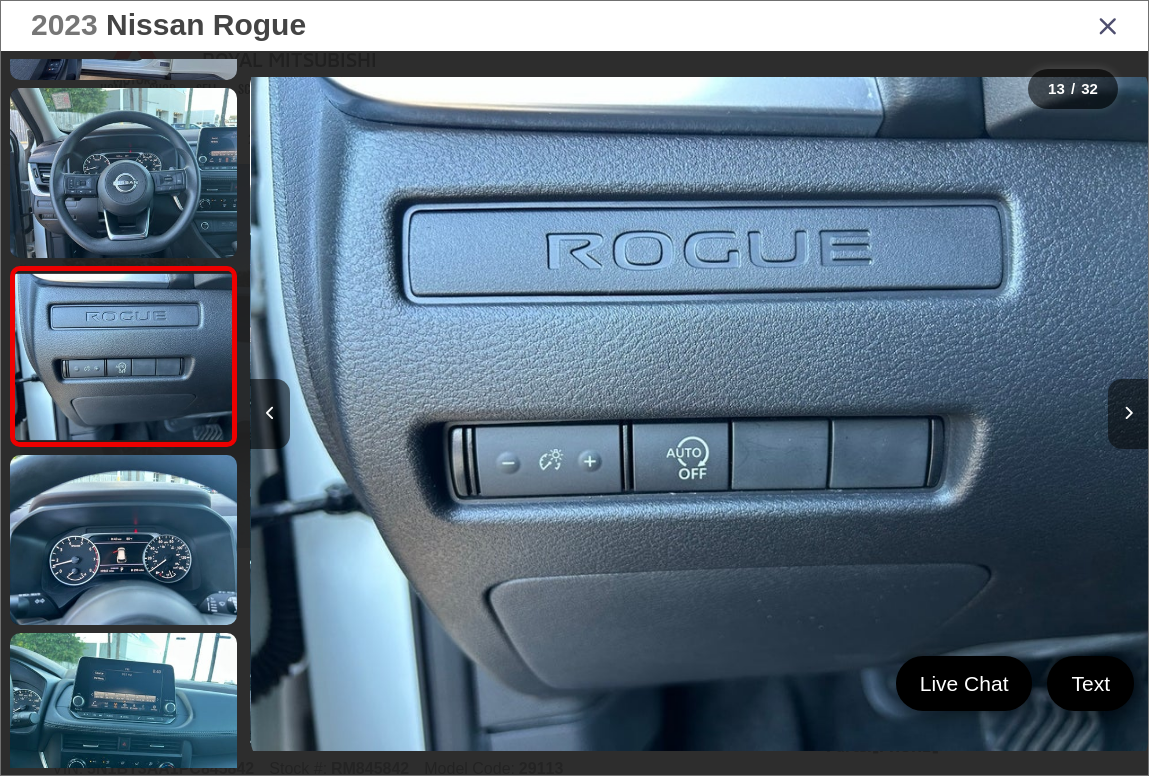 click at bounding box center (1128, 414) 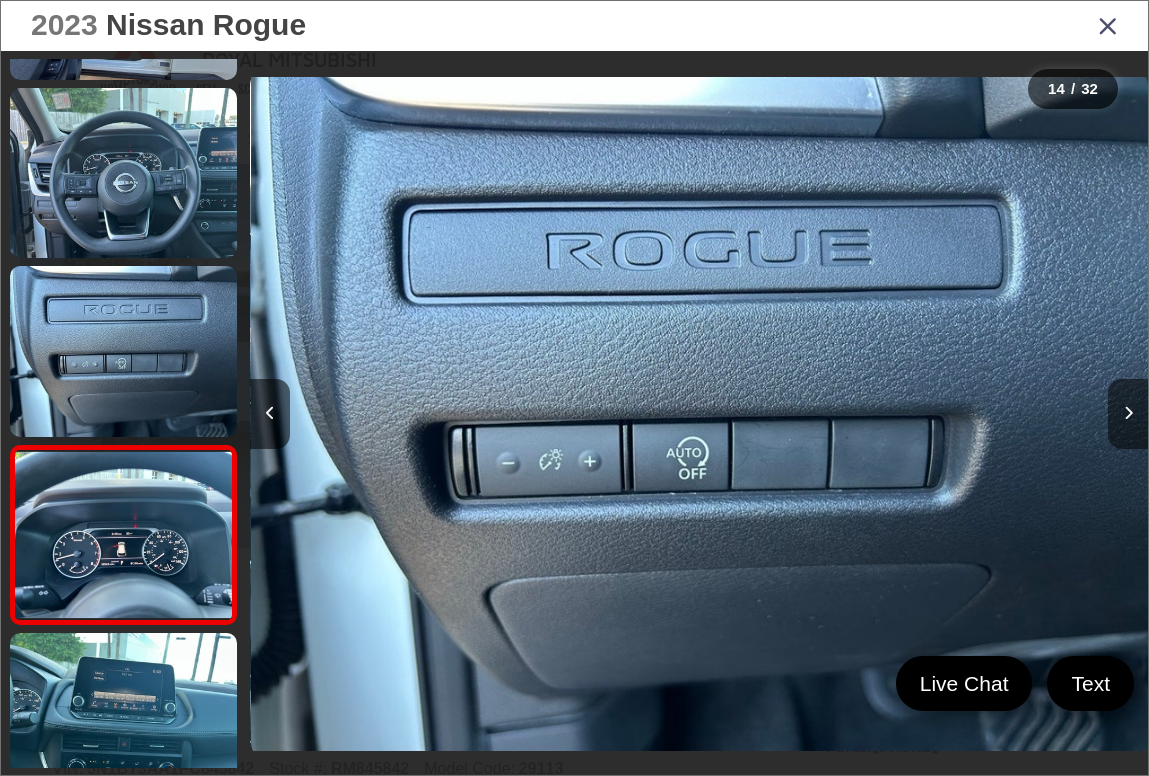 scroll, scrollTop: 0, scrollLeft: 11669, axis: horizontal 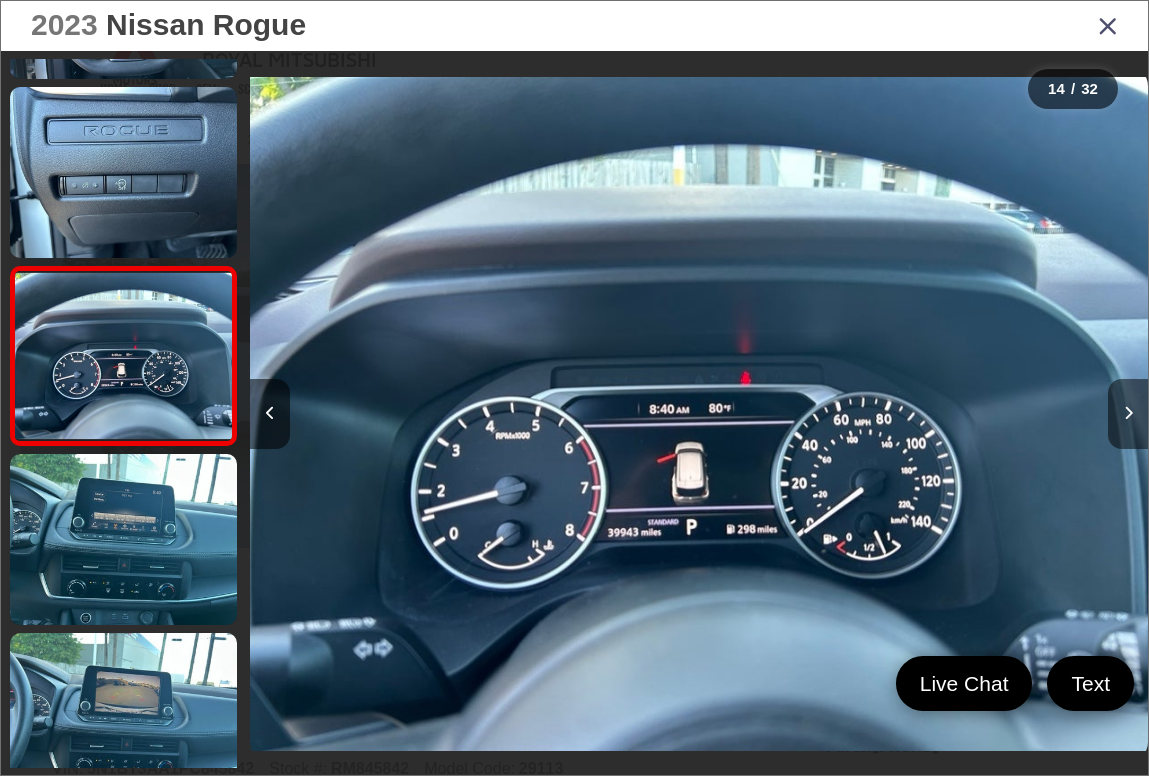click at bounding box center [1128, 414] 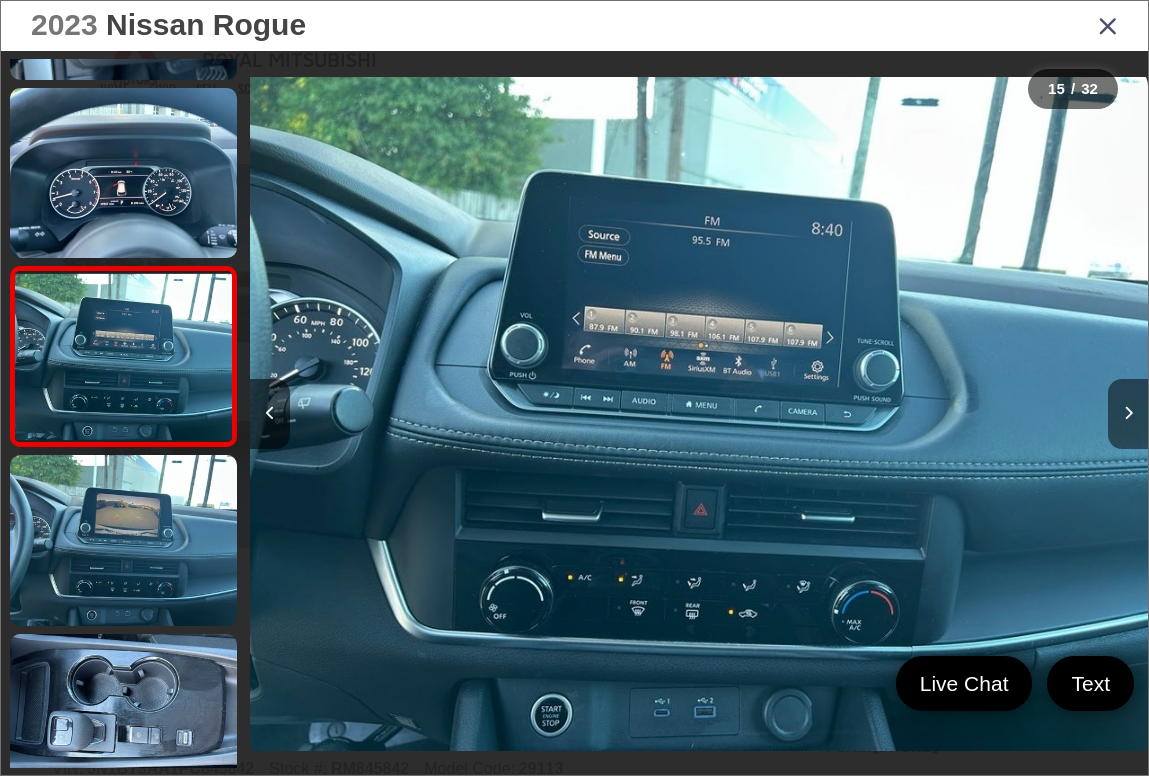 click at bounding box center [1128, 414] 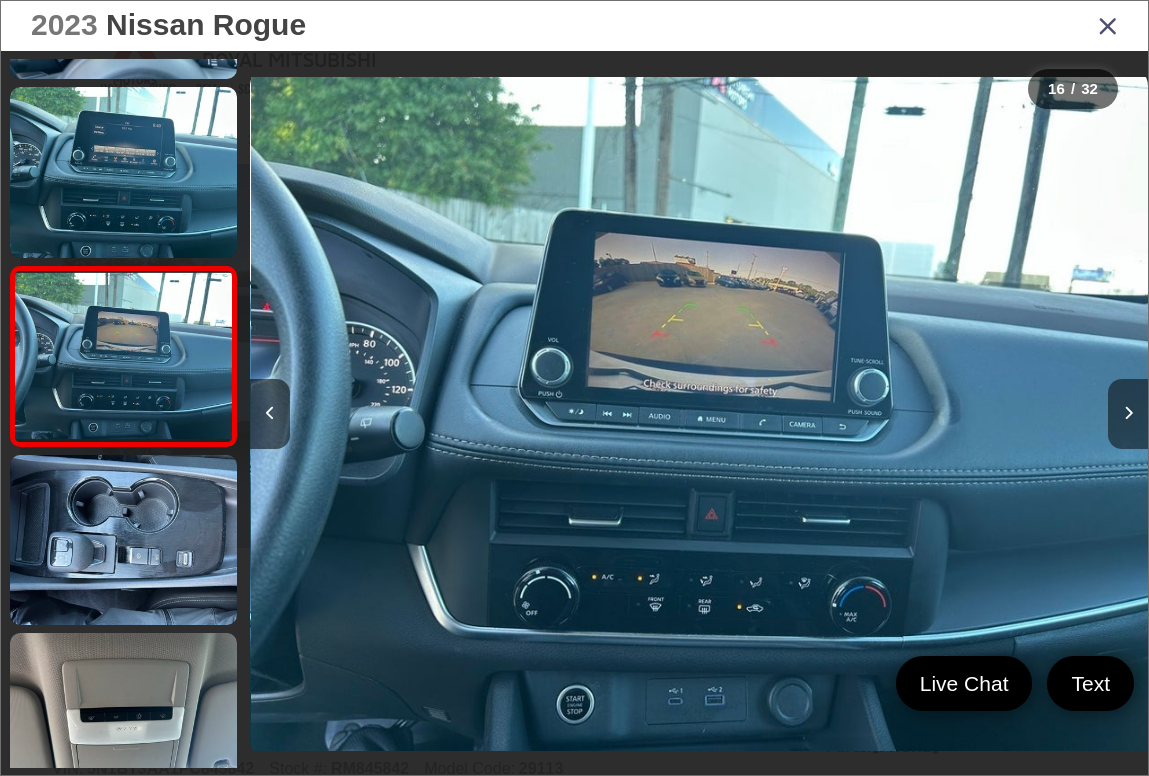 click at bounding box center [1128, 414] 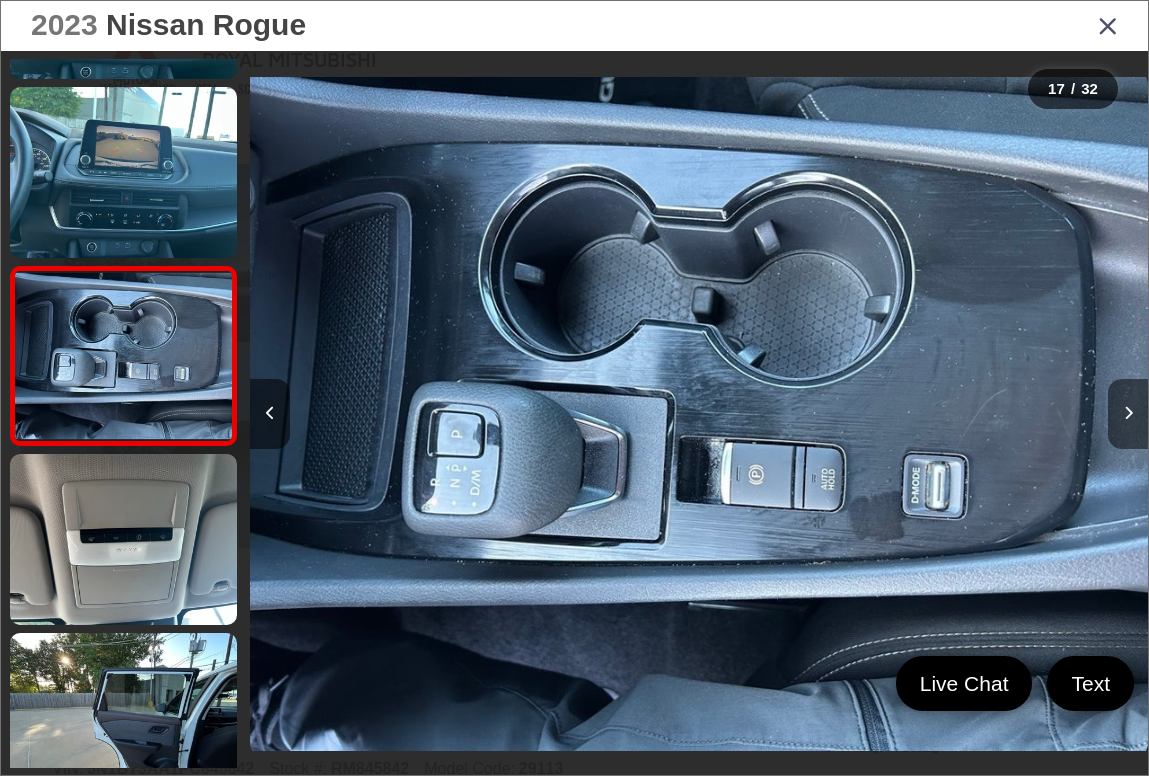 click at bounding box center [1128, 414] 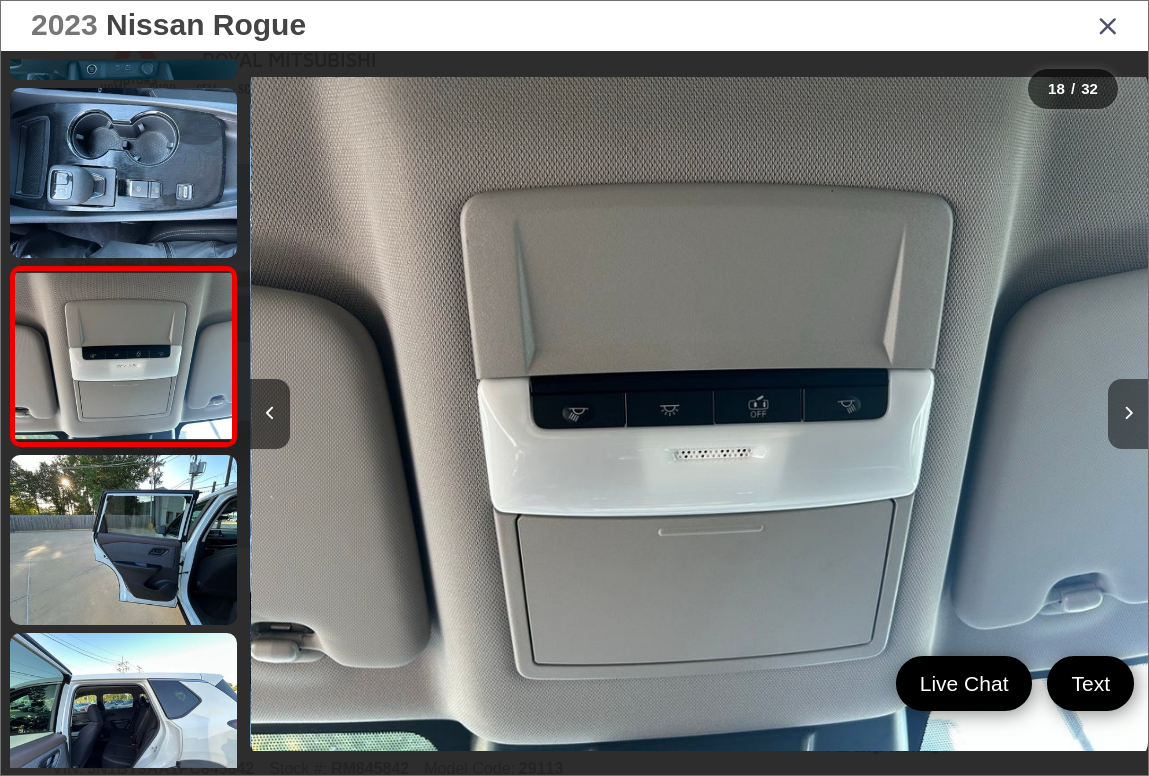 click at bounding box center (1128, 414) 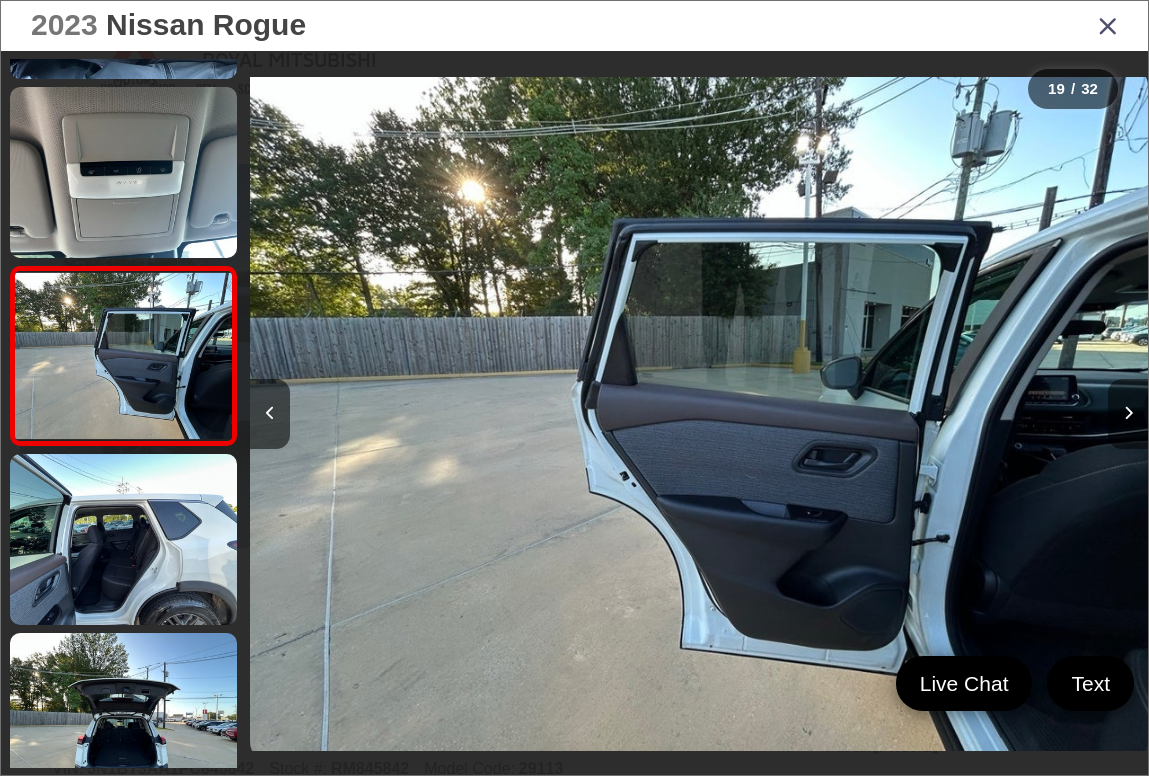 click at bounding box center (1128, 414) 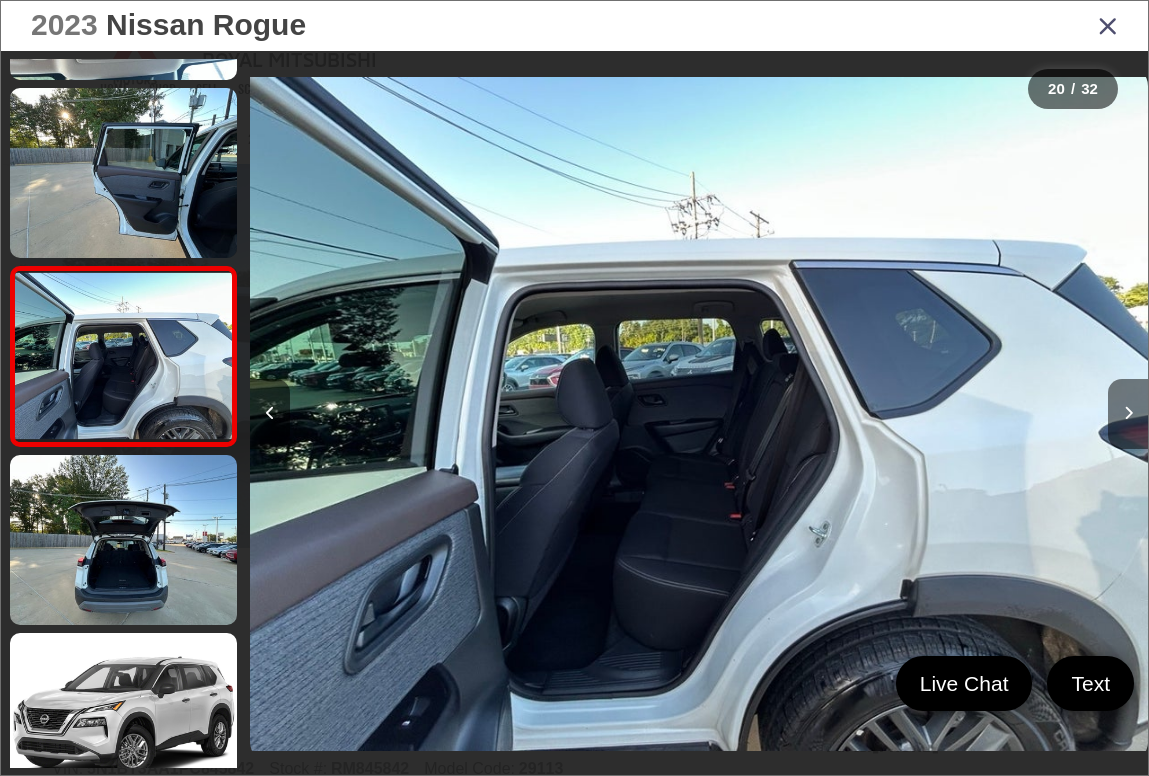 click at bounding box center (1128, 414) 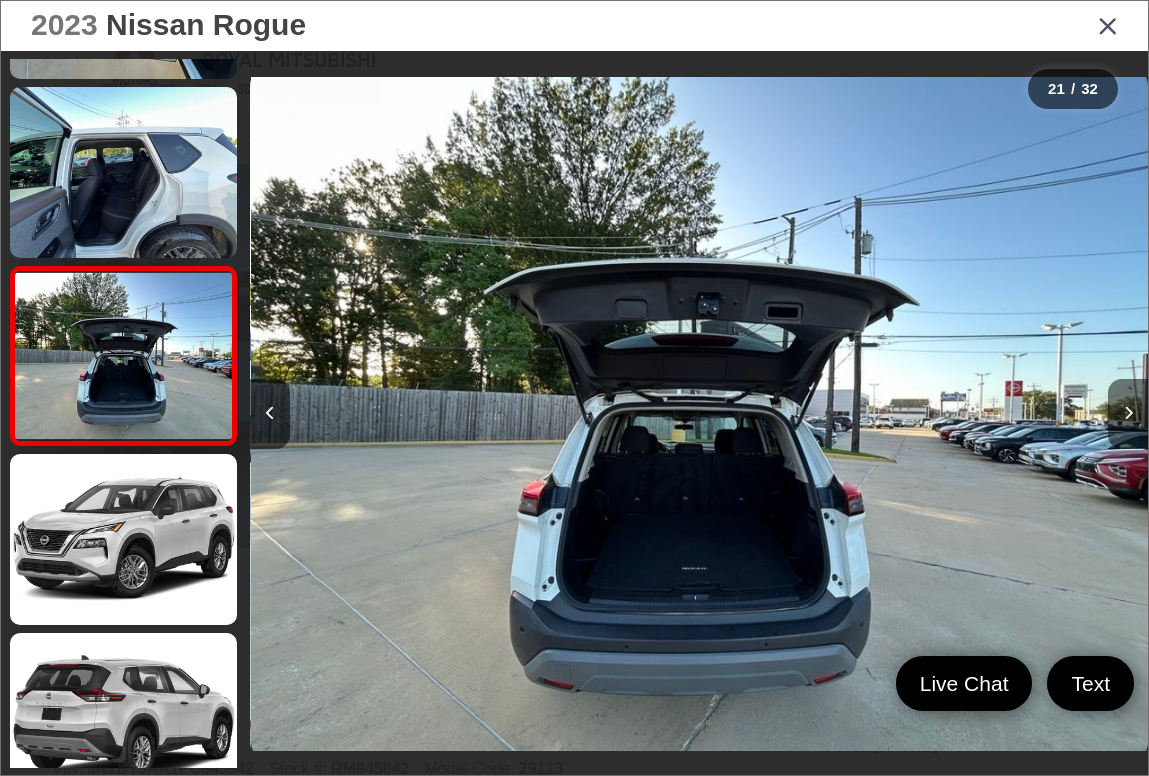 click at bounding box center (1128, 414) 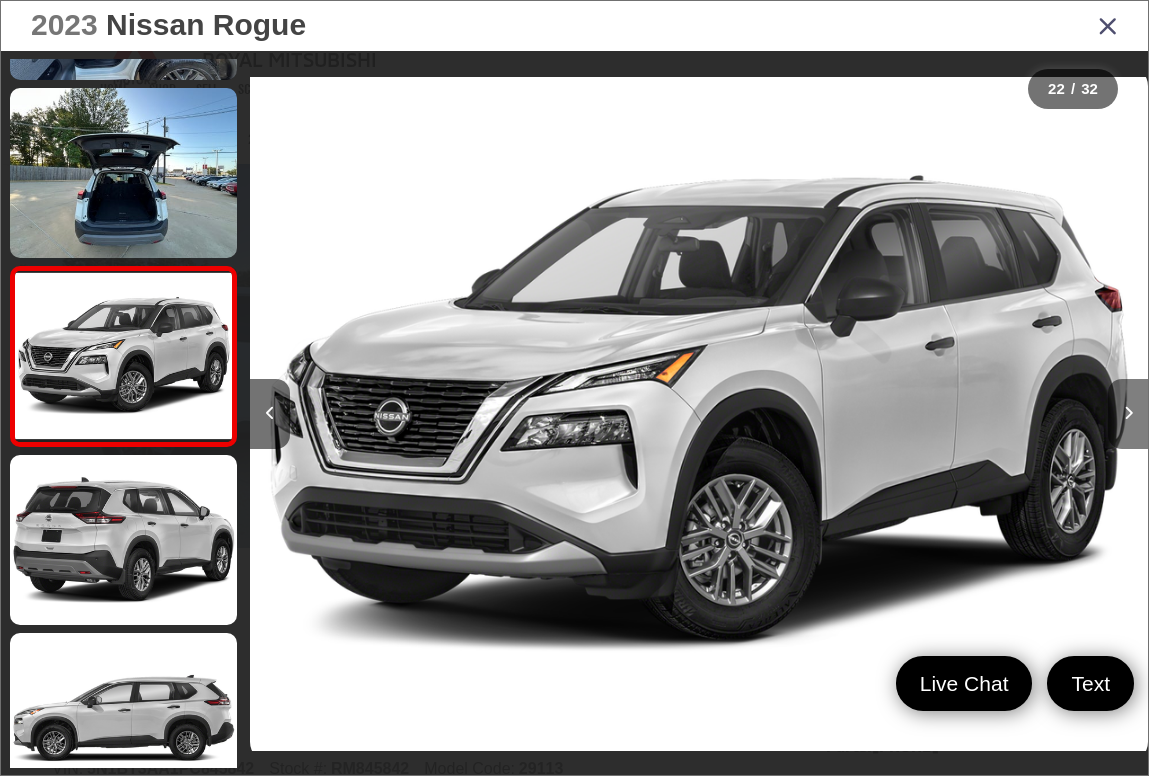 click at bounding box center [1128, 414] 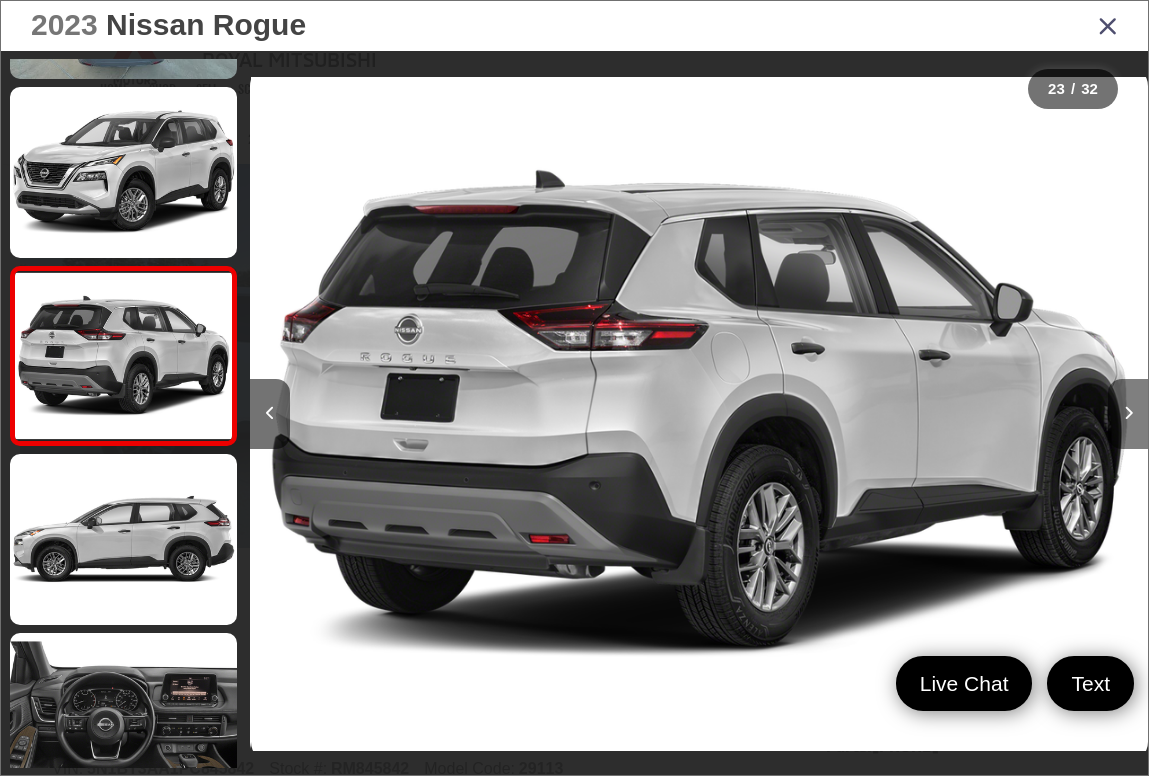 click at bounding box center (1128, 414) 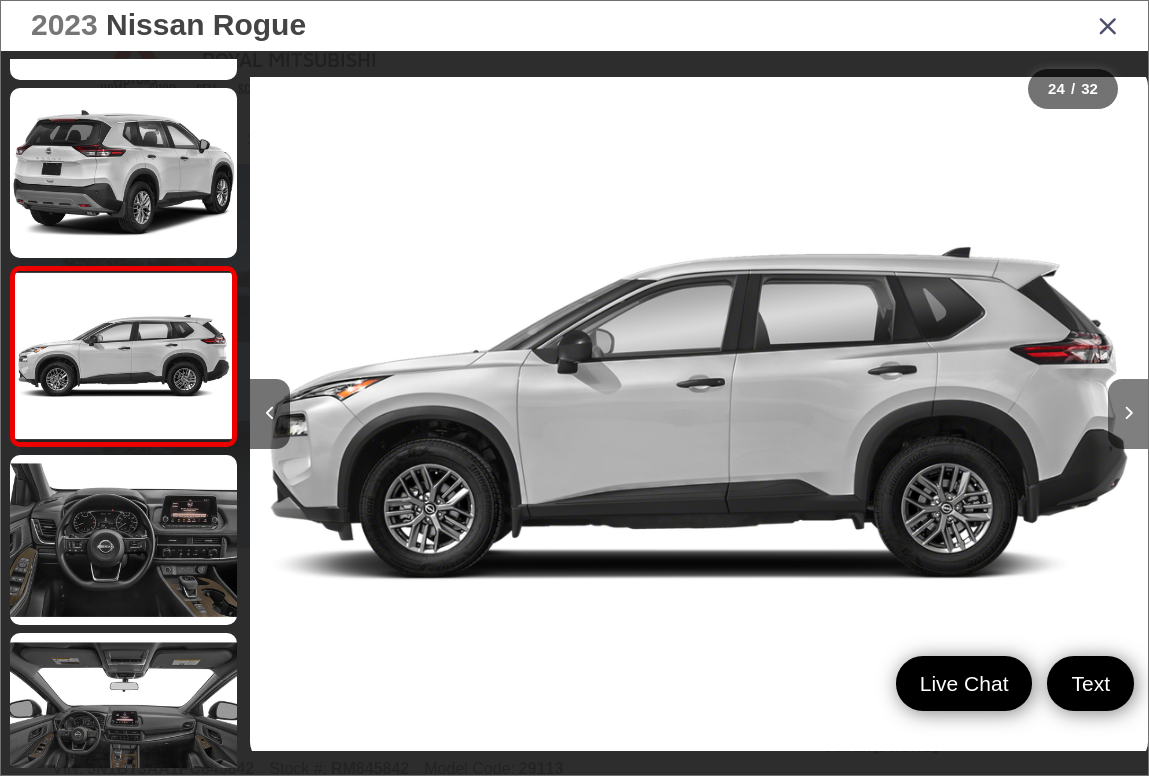 click at bounding box center (1128, 414) 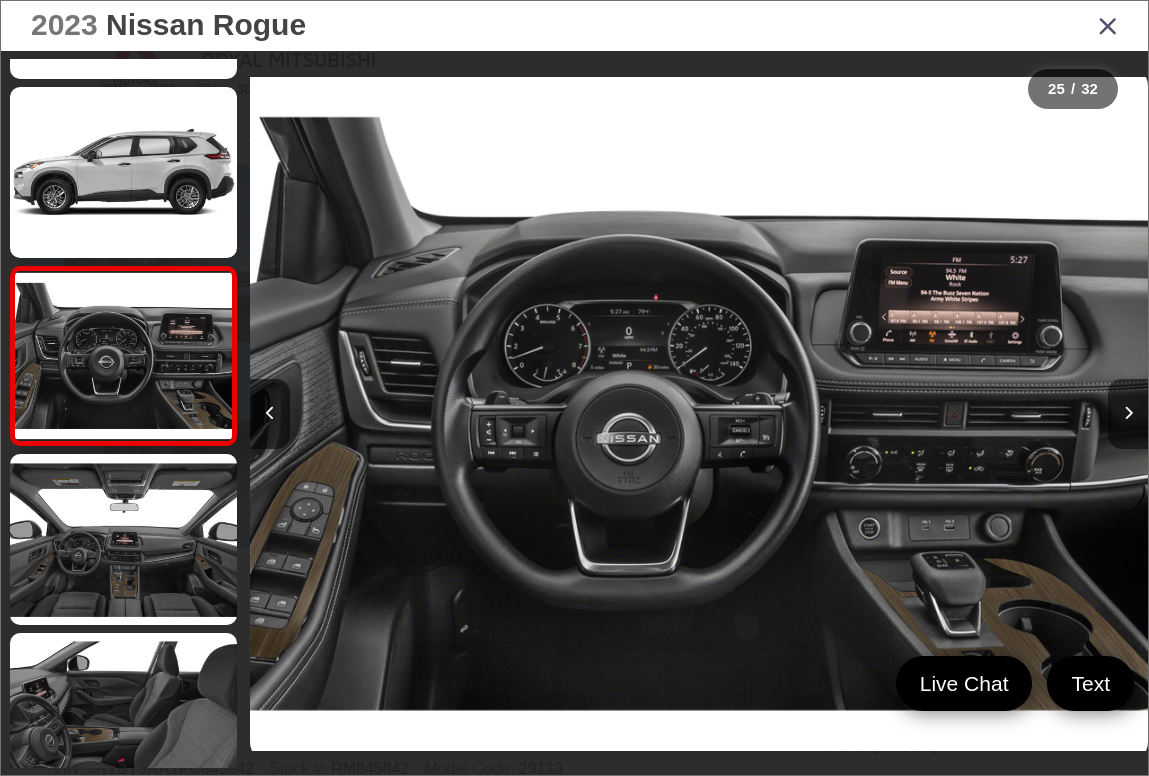 click at bounding box center [1128, 414] 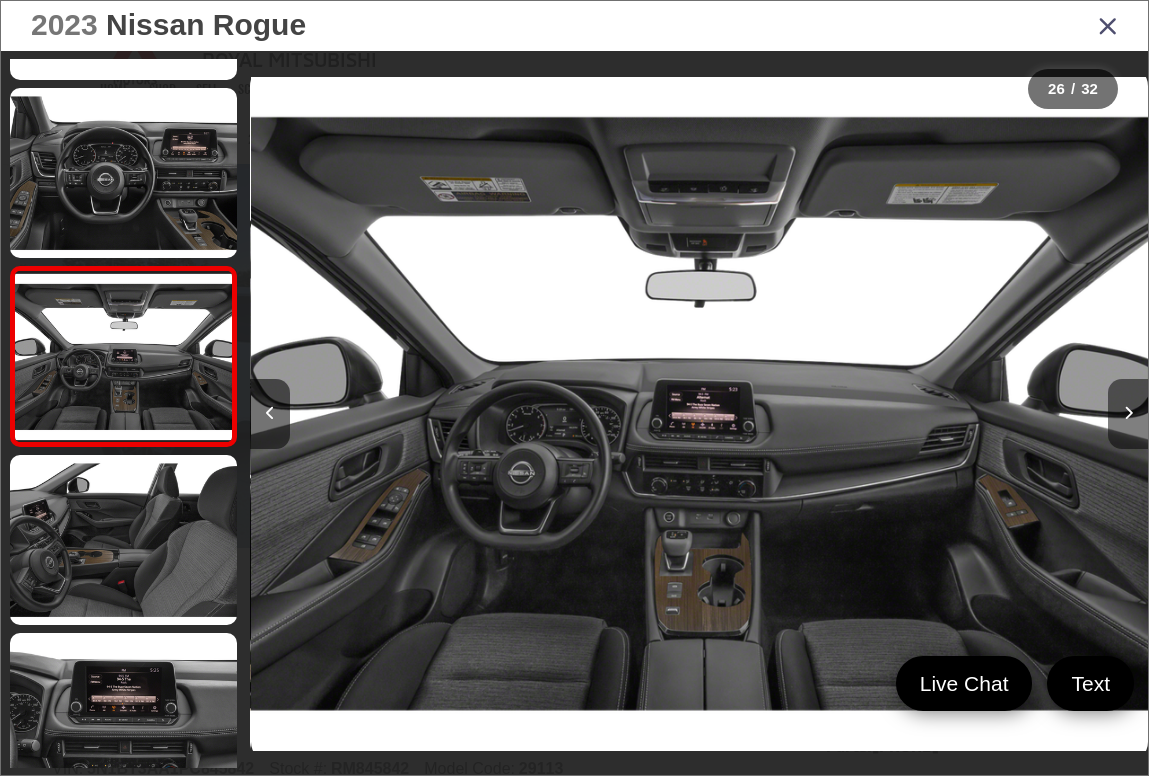 click at bounding box center [1128, 414] 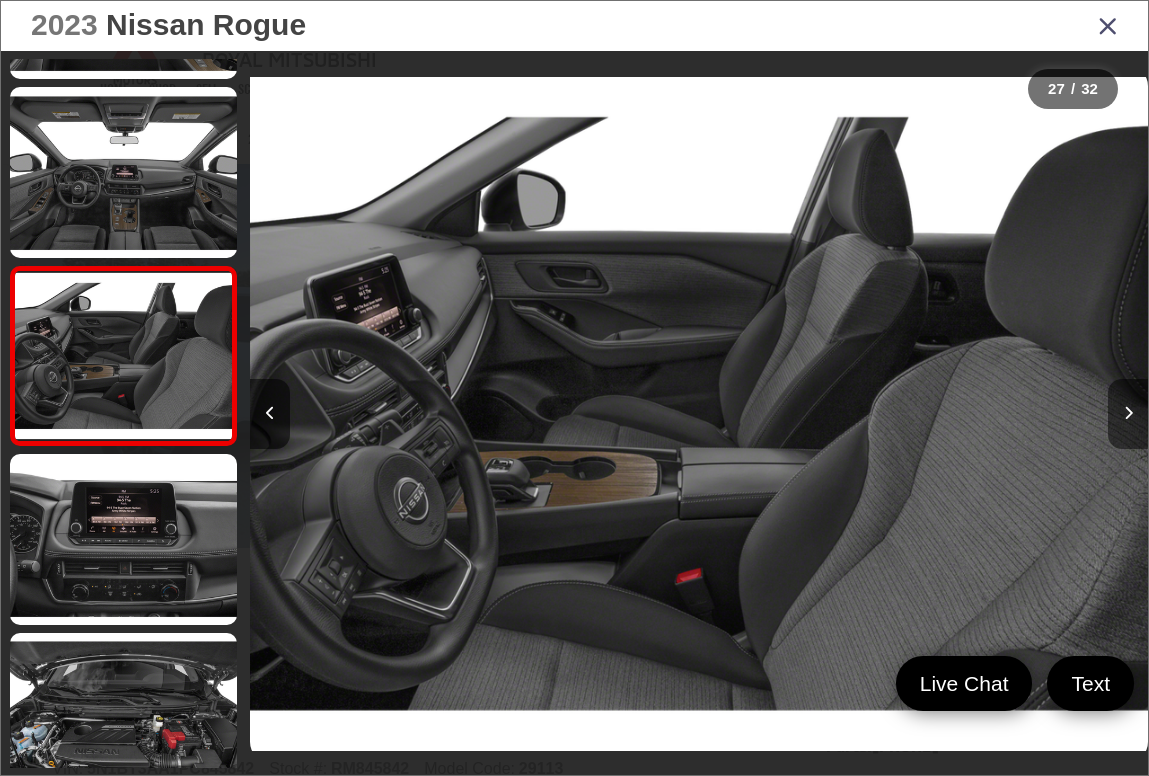 click at bounding box center (1128, 414) 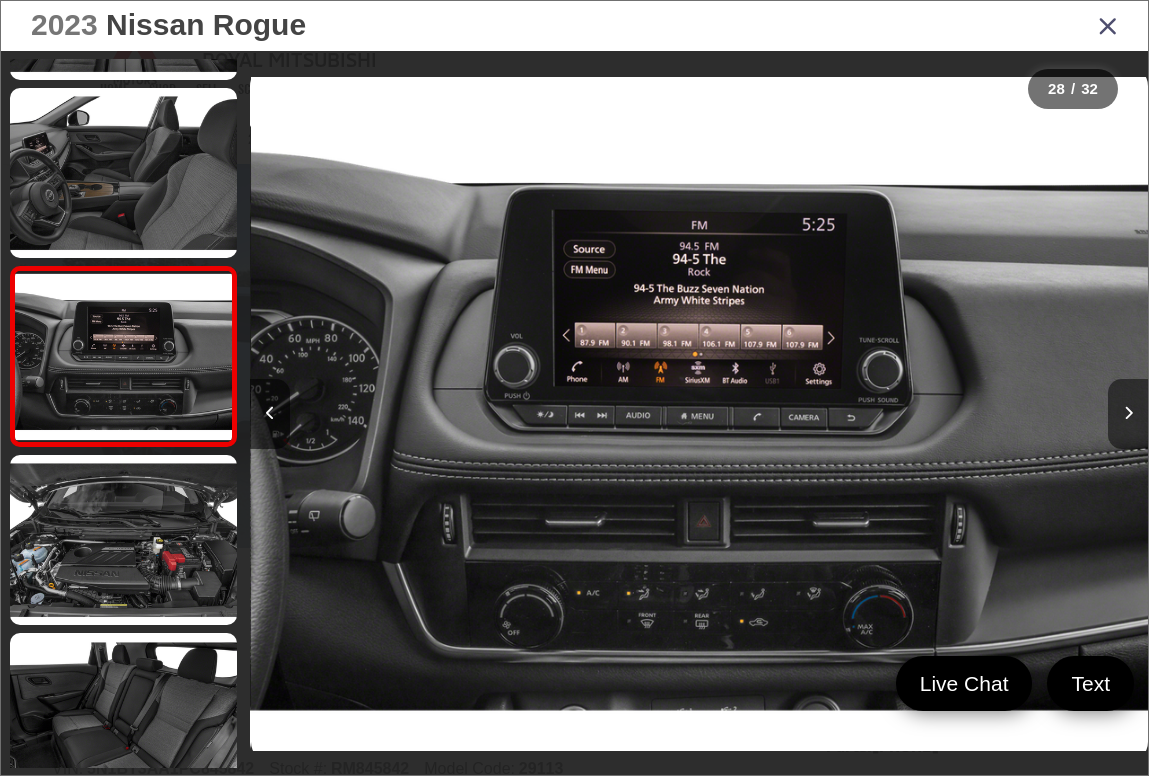 click at bounding box center [1128, 414] 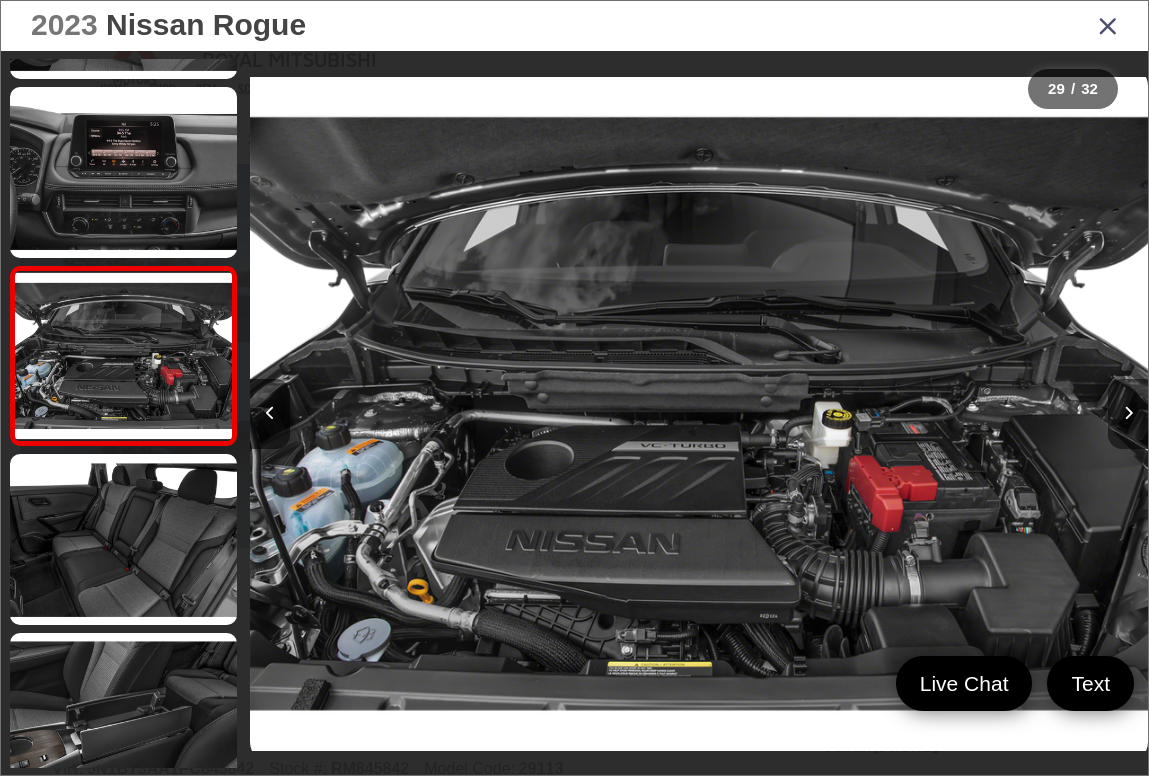 click at bounding box center (1128, 414) 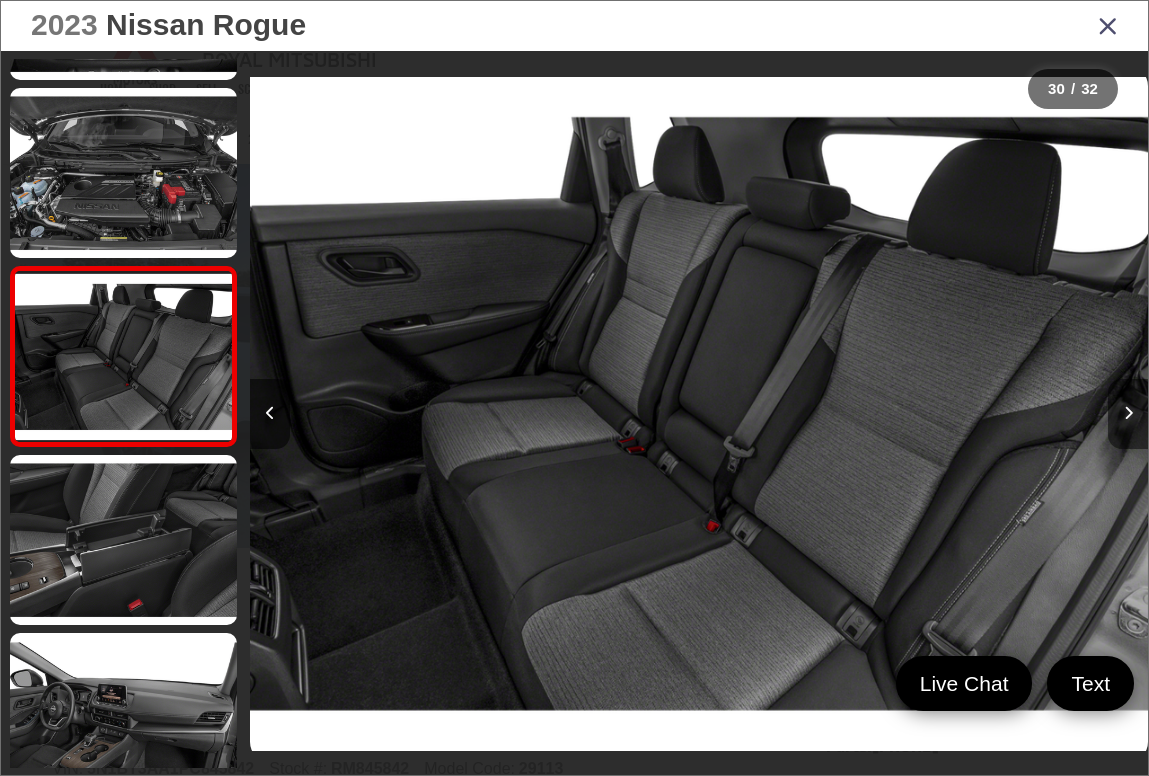 click at bounding box center [1128, 414] 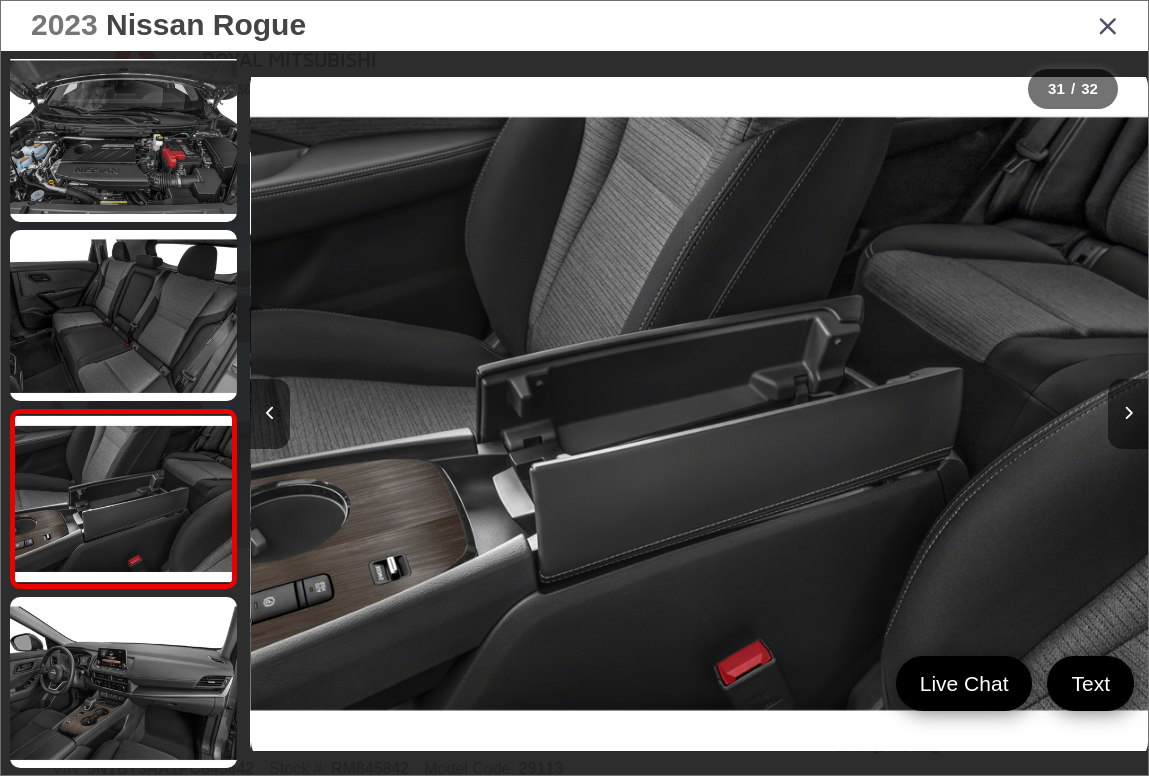 click at bounding box center [1128, 414] 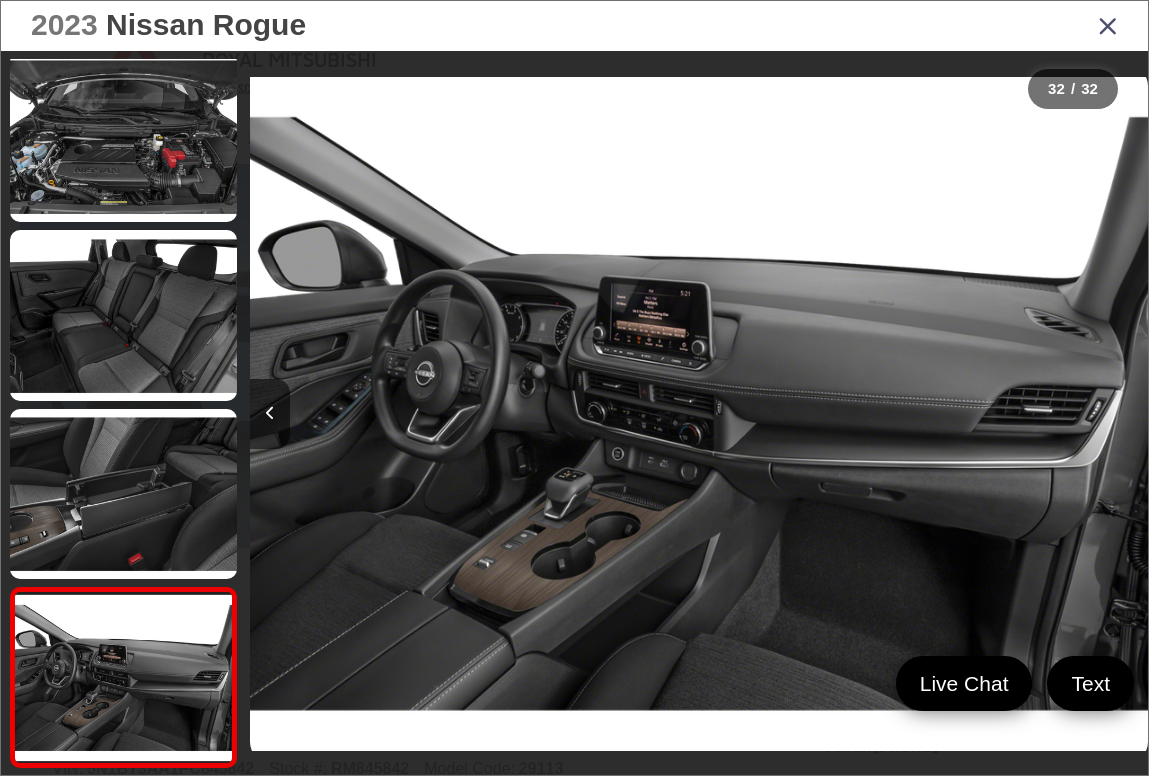 click at bounding box center [1108, 25] 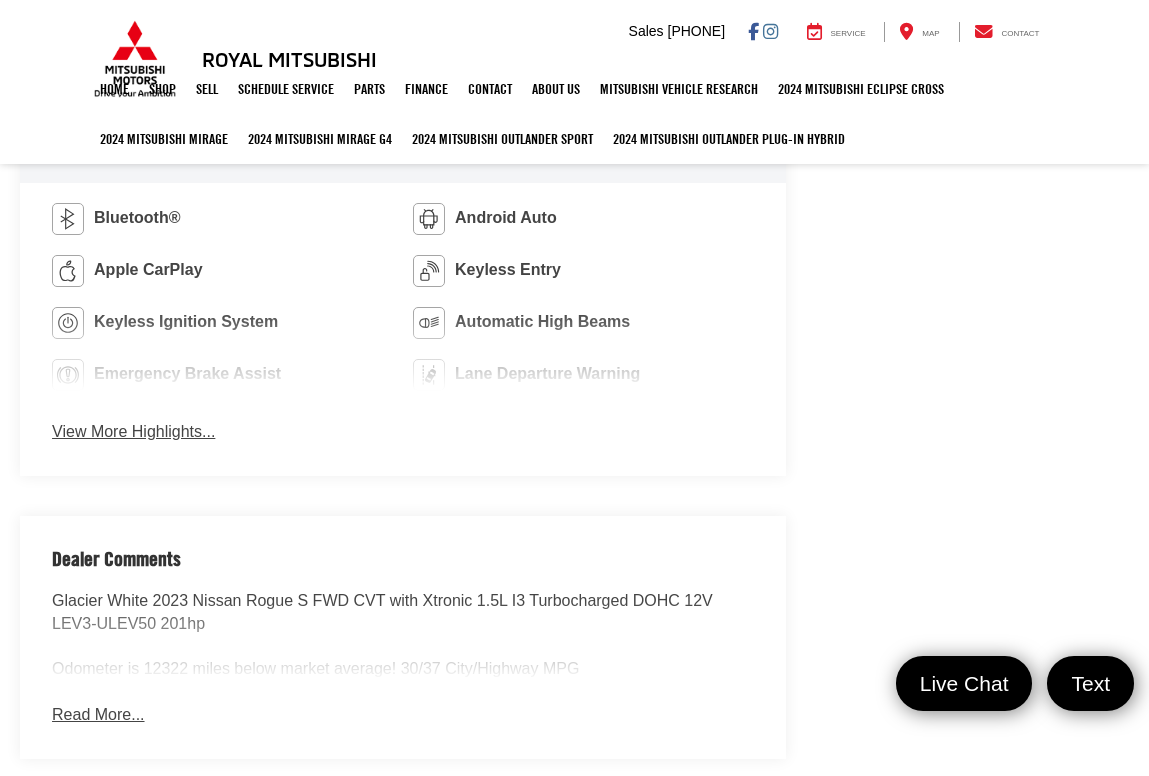 click on "Read More..." at bounding box center [98, 715] 